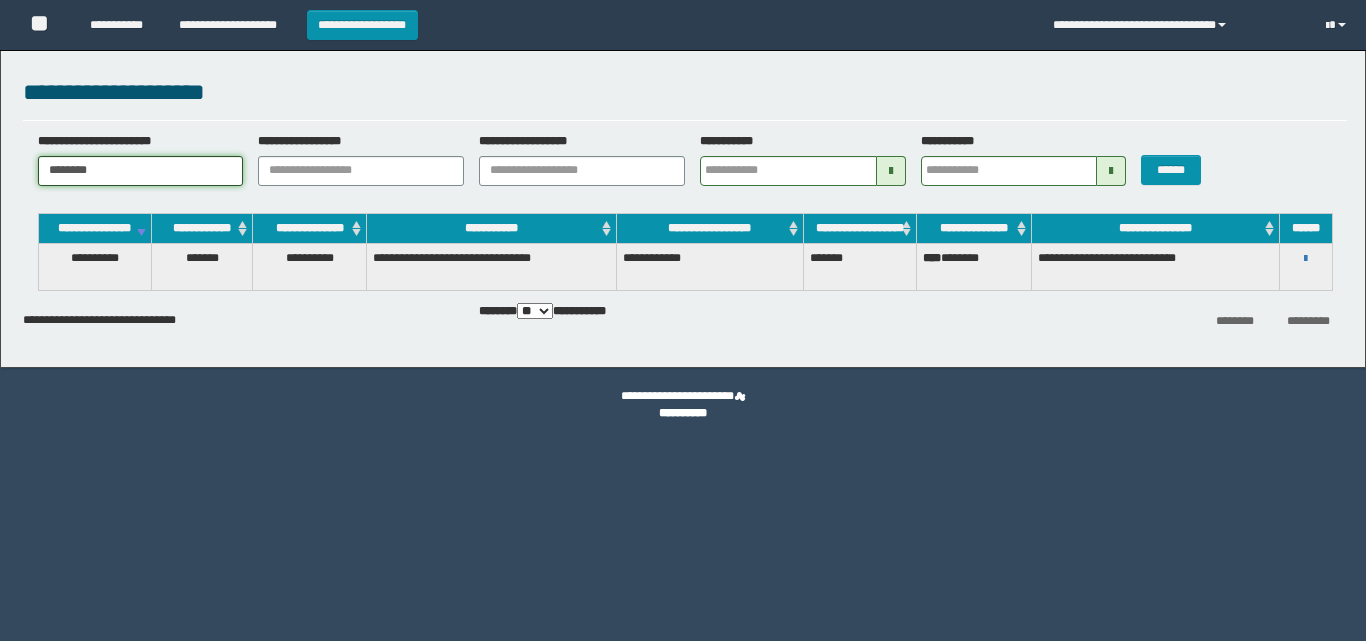 scroll, scrollTop: 0, scrollLeft: 0, axis: both 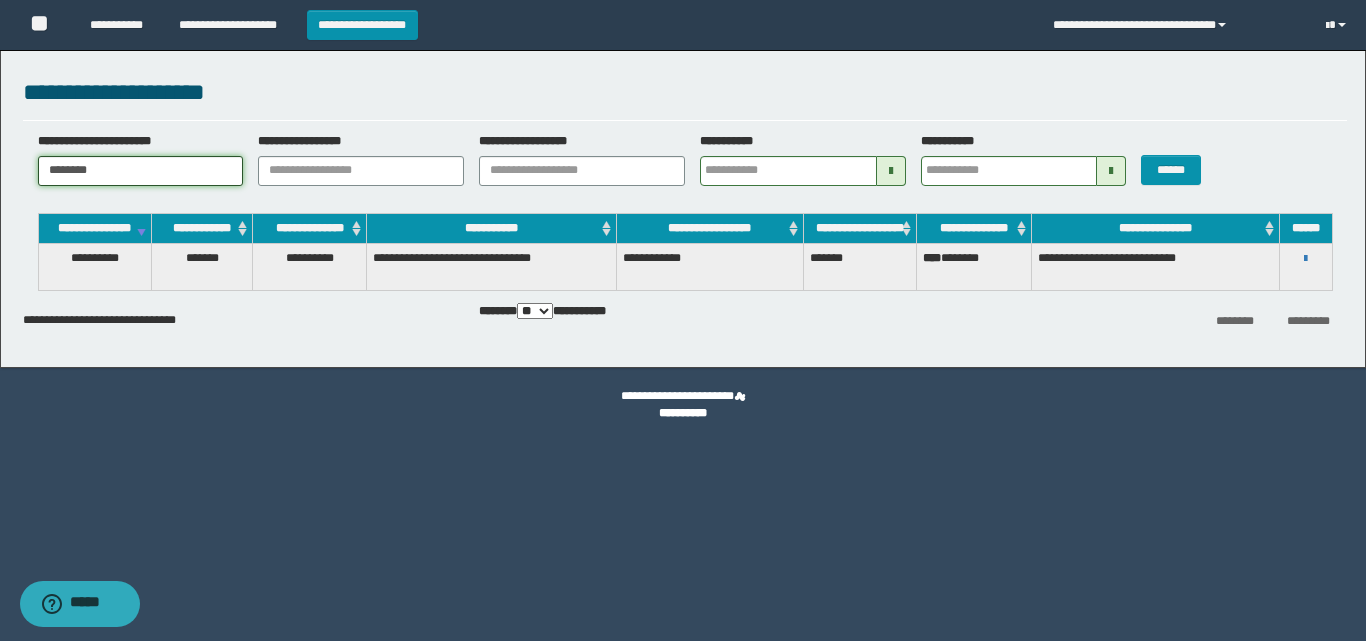 drag, startPoint x: 0, startPoint y: 0, endPoint x: 0, endPoint y: 116, distance: 116 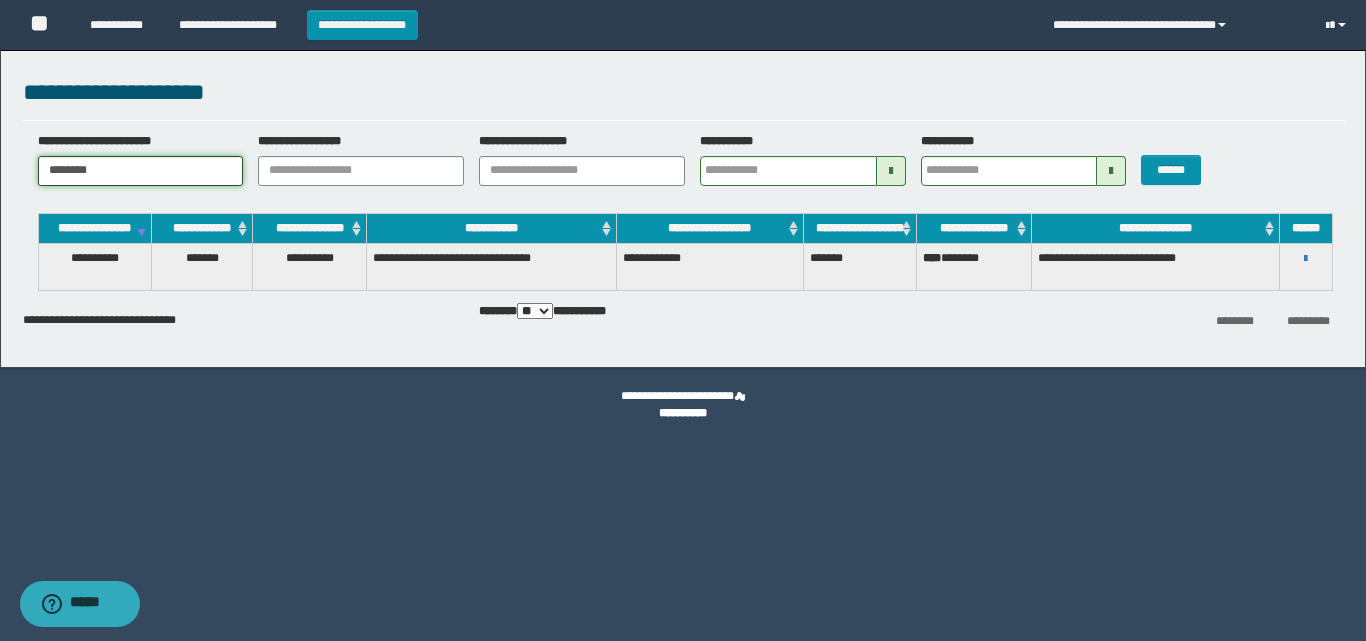 paste on "**" 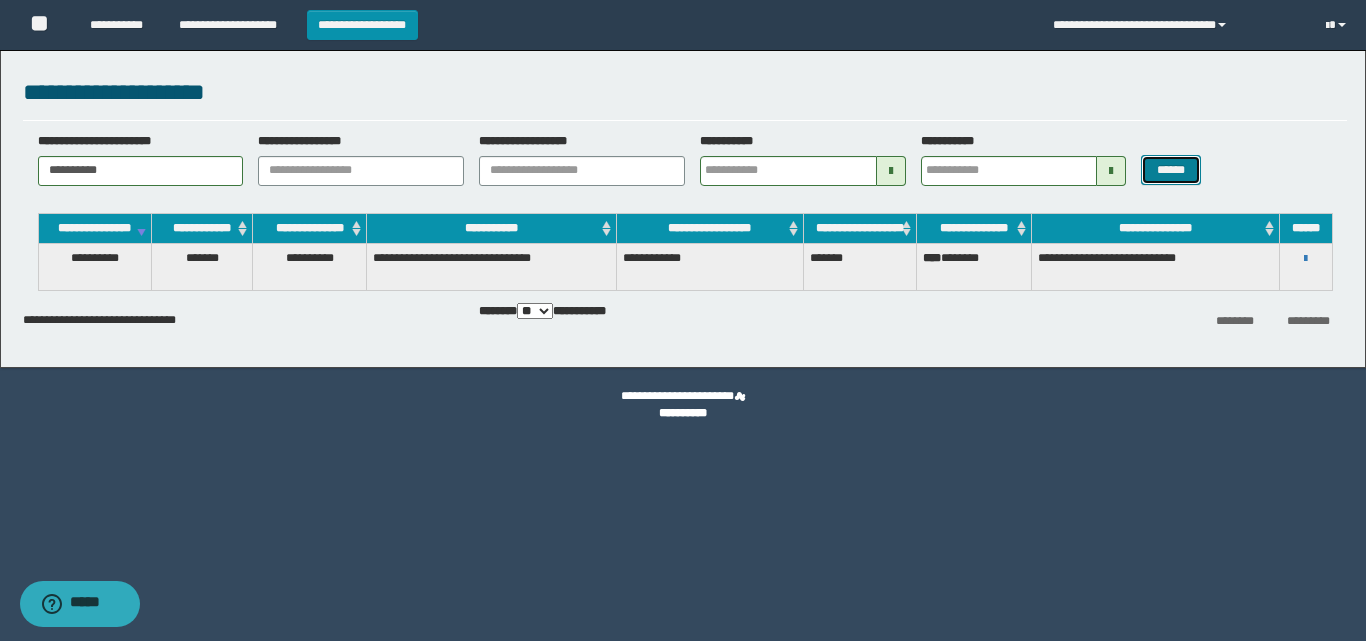 click on "******" at bounding box center (1170, 170) 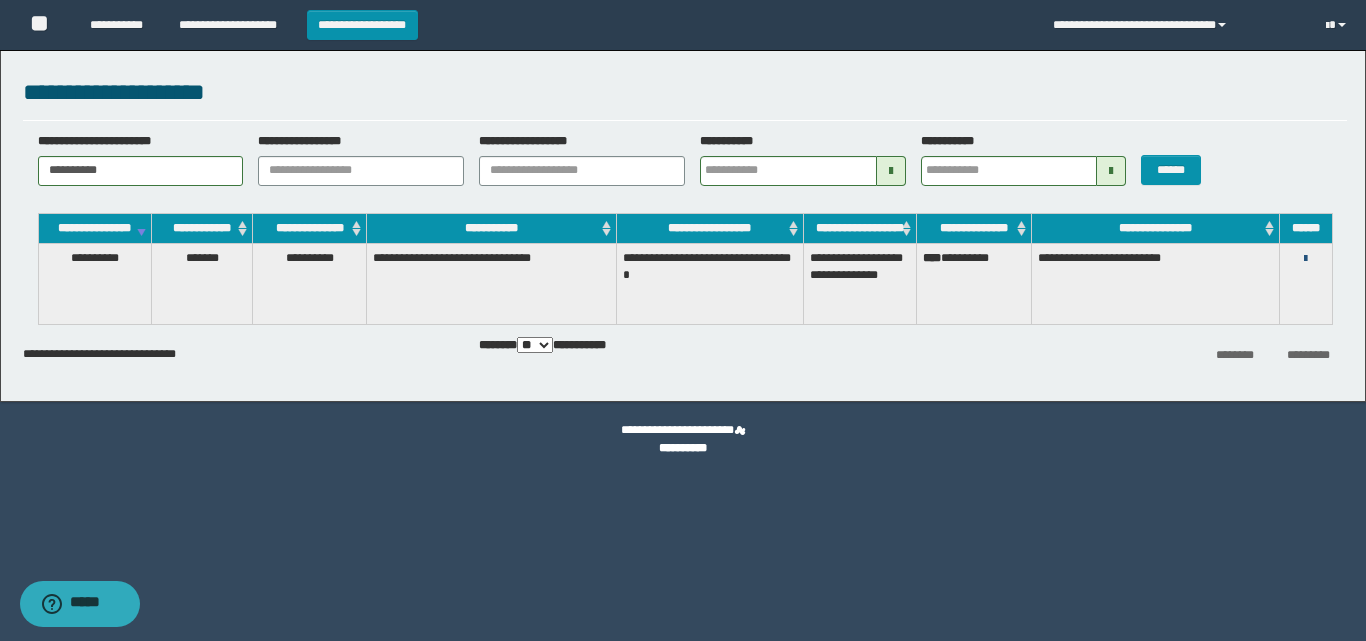 click at bounding box center (1305, 259) 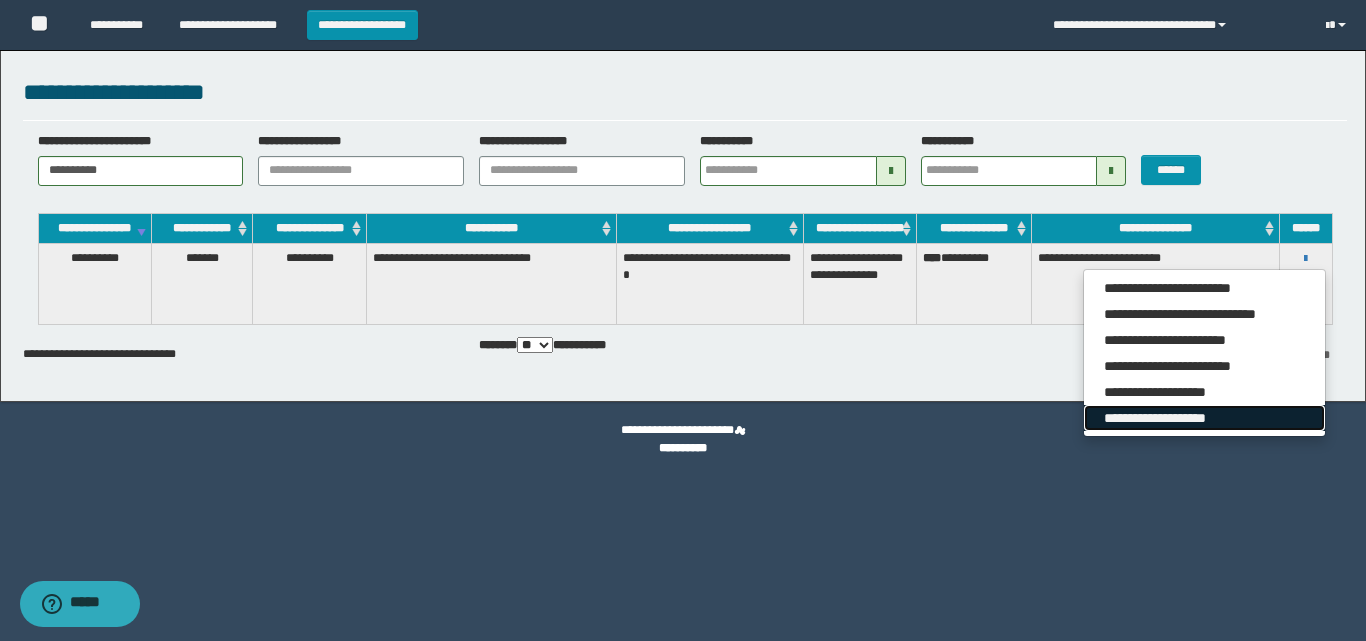click on "**********" at bounding box center [1204, 418] 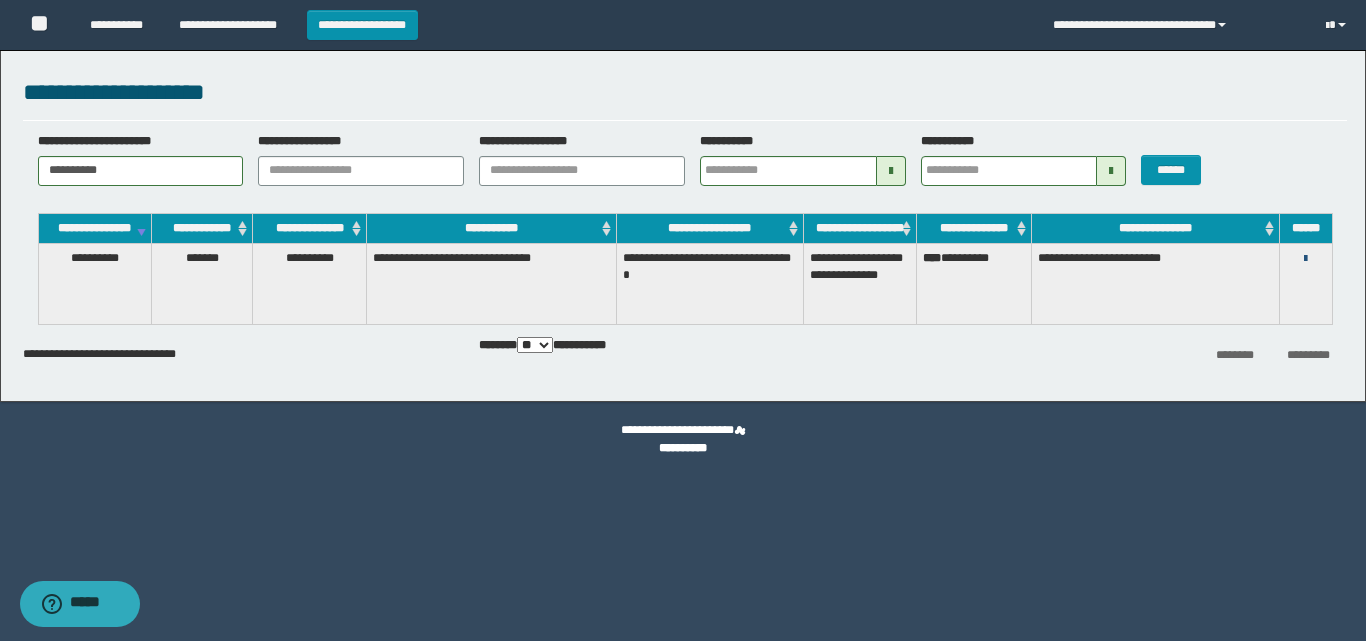 click at bounding box center (1305, 259) 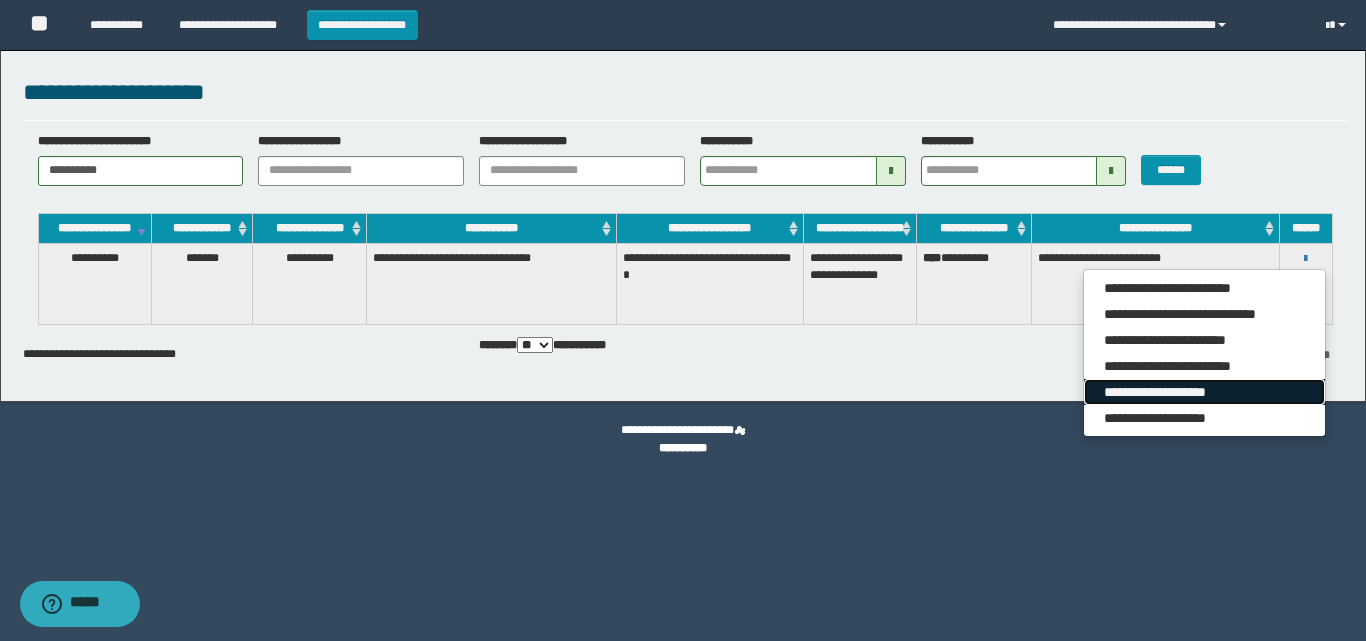 click on "**********" at bounding box center (1204, 392) 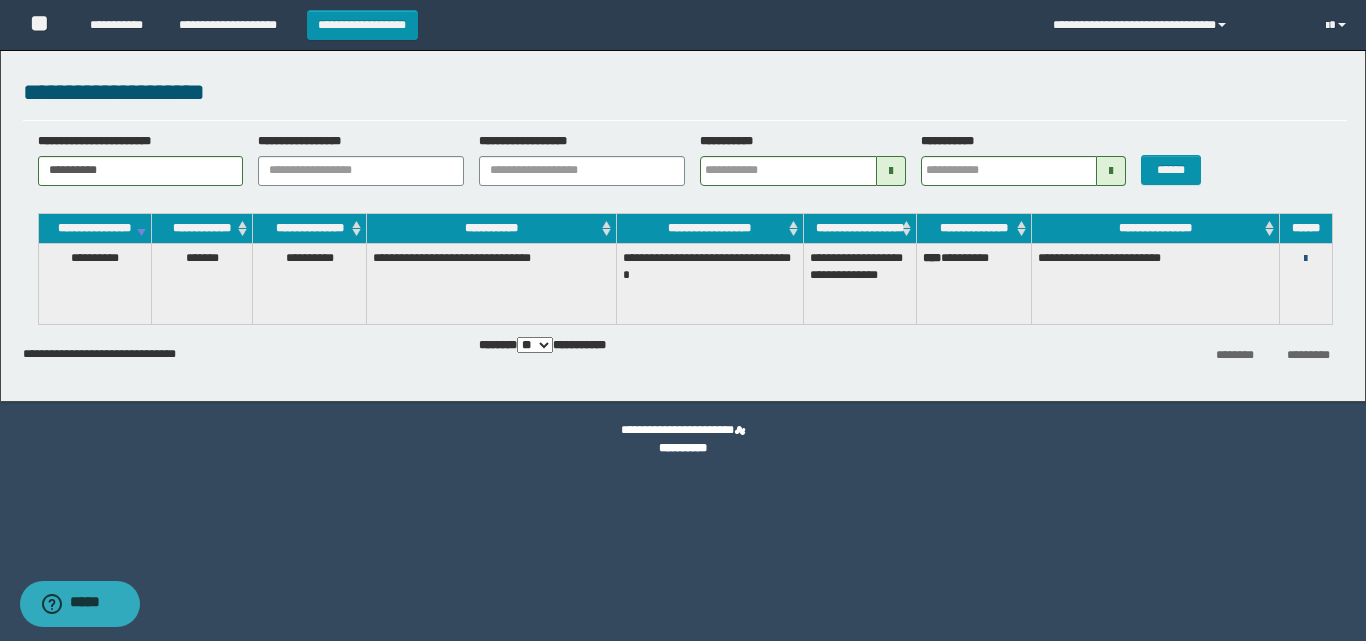 click at bounding box center (1305, 259) 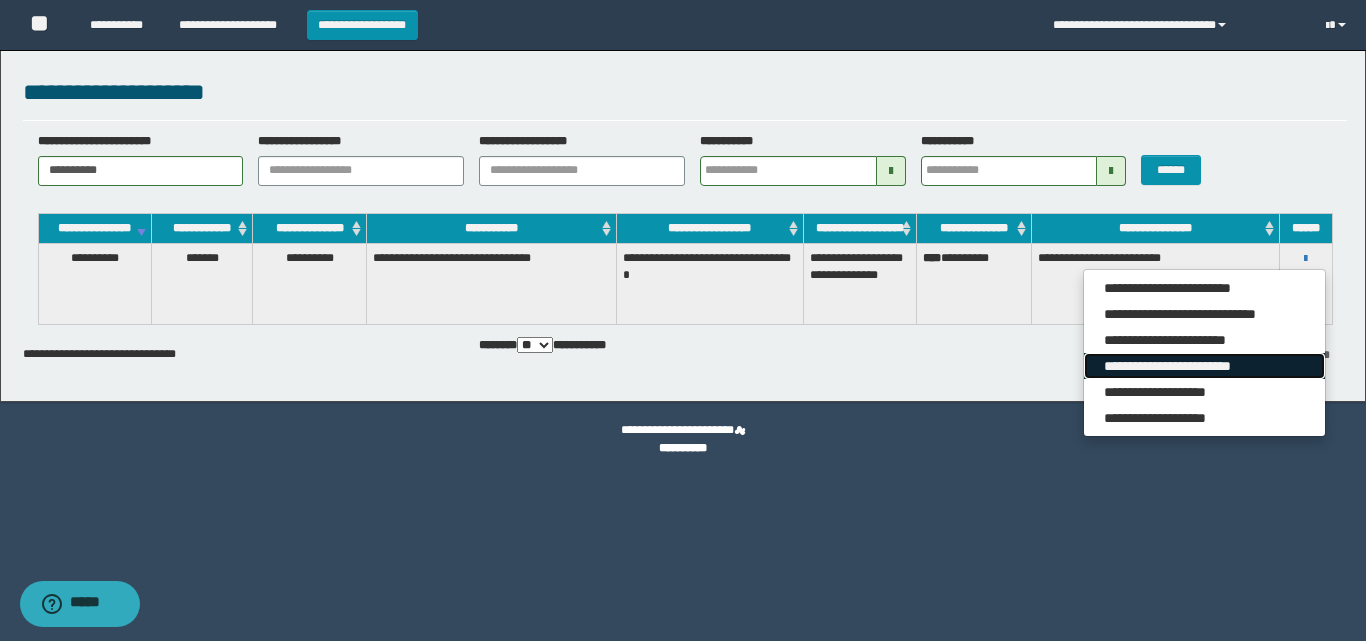 click on "**********" at bounding box center (1204, 366) 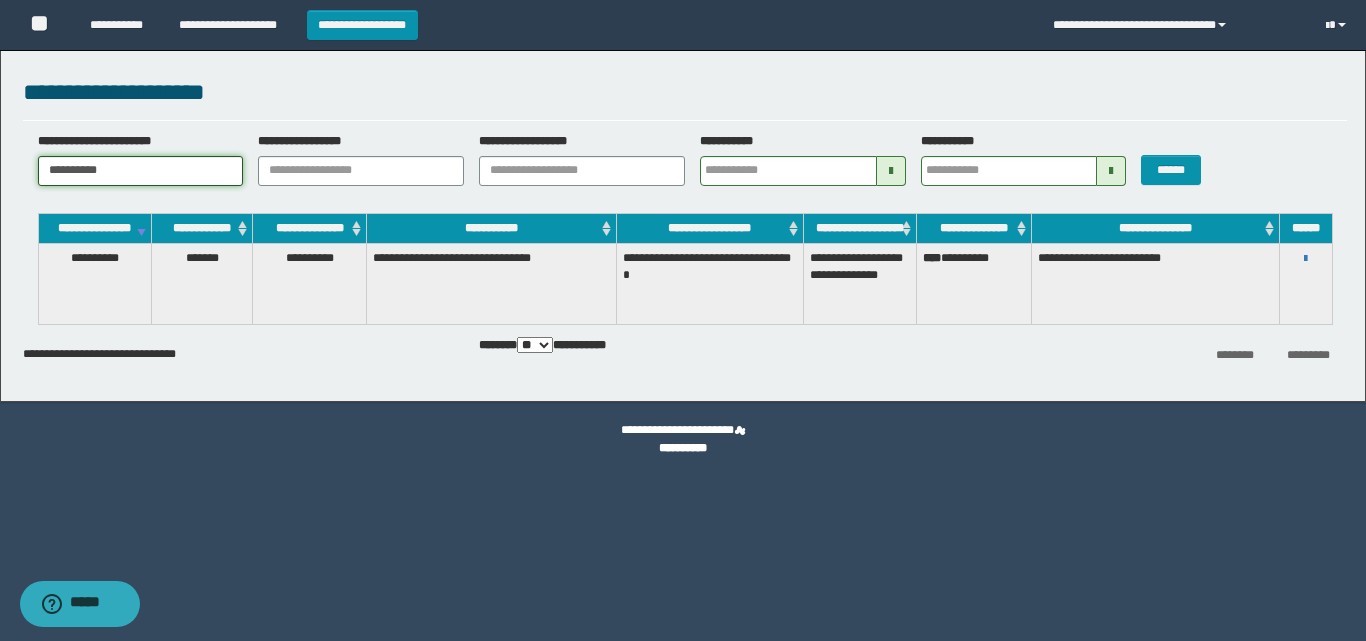 drag, startPoint x: 130, startPoint y: 167, endPoint x: 0, endPoint y: 164, distance: 130.0346 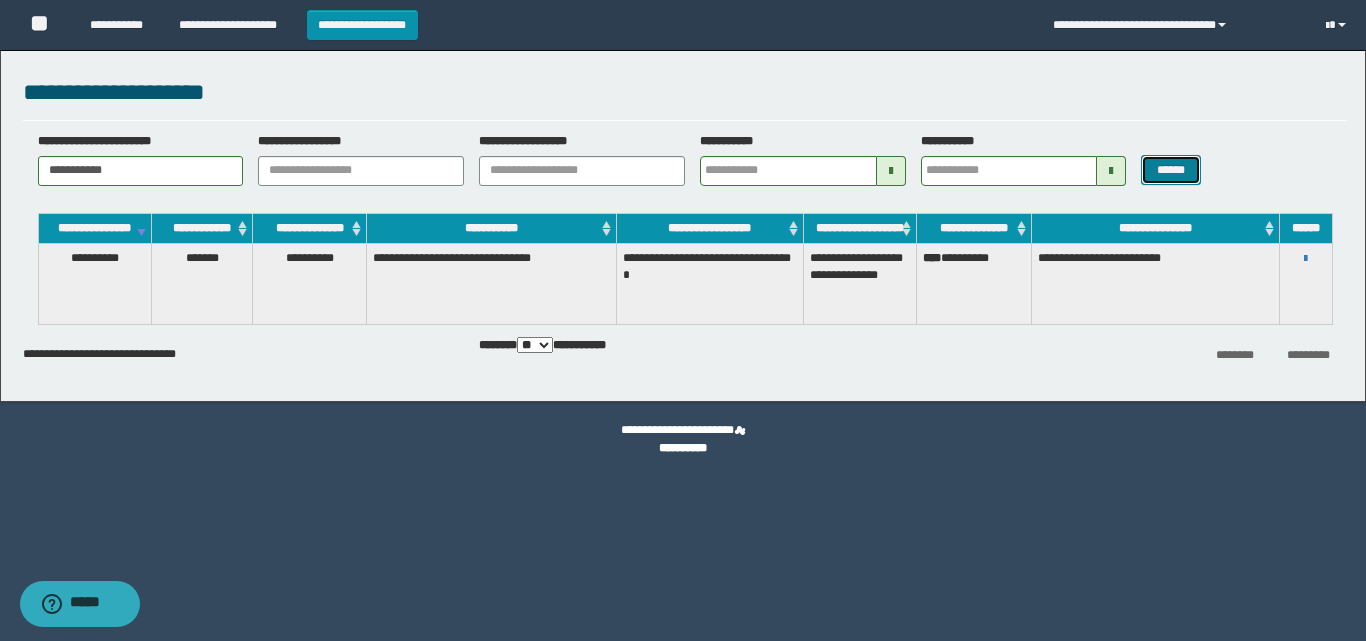 click on "******" at bounding box center [1170, 170] 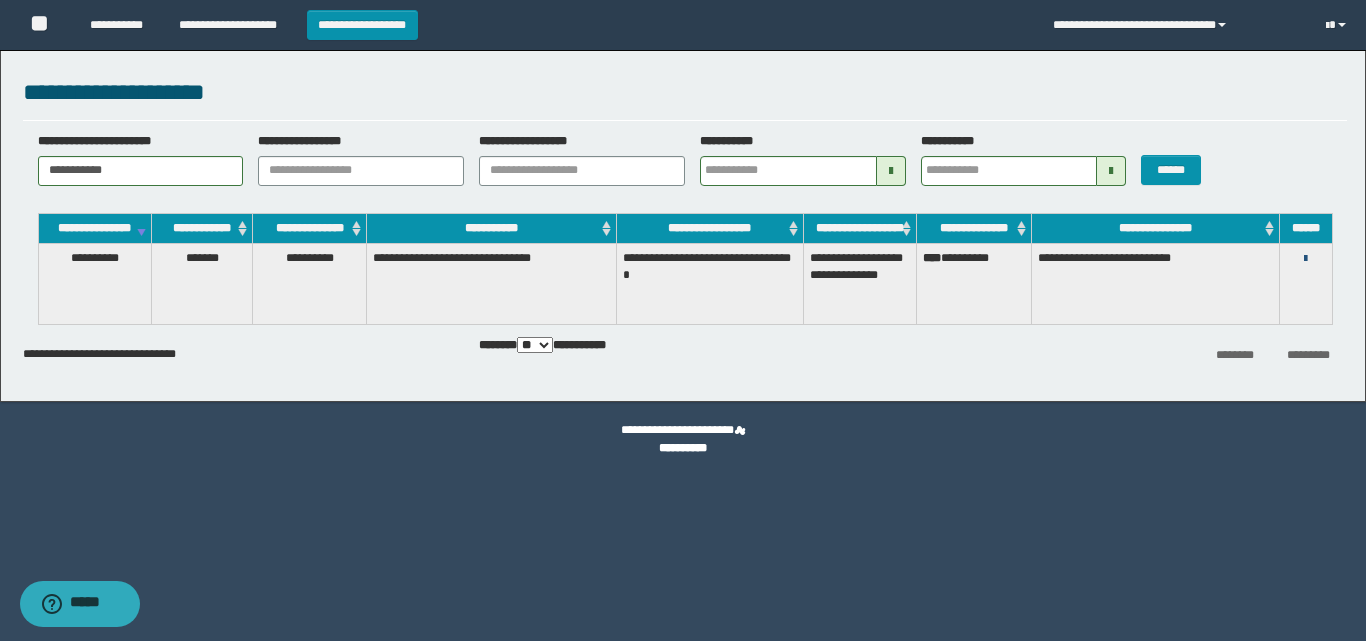 click at bounding box center [1305, 259] 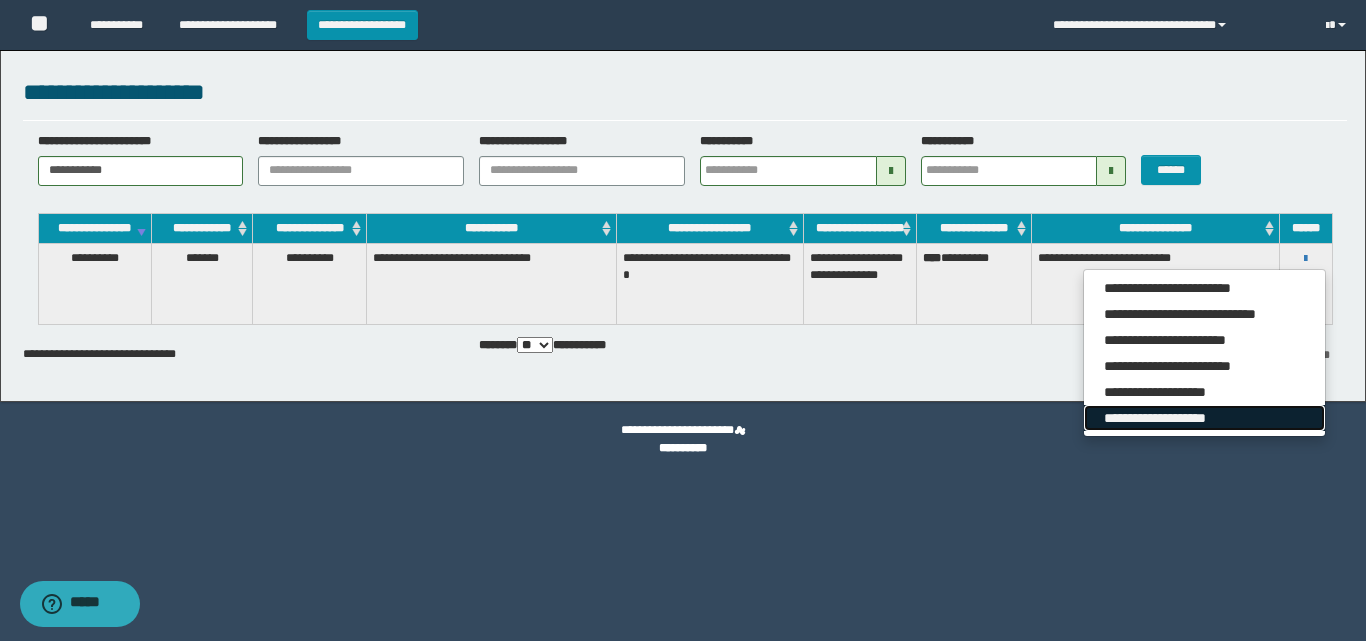 click on "**********" at bounding box center (1204, 418) 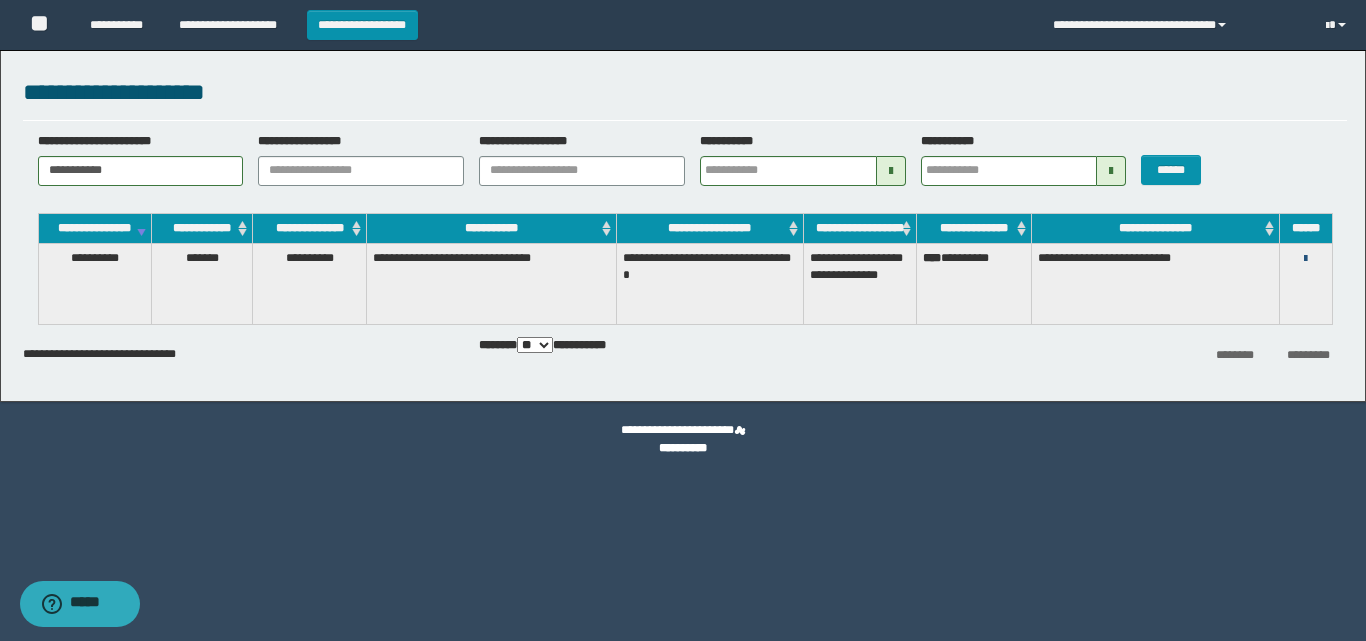 click at bounding box center [1305, 259] 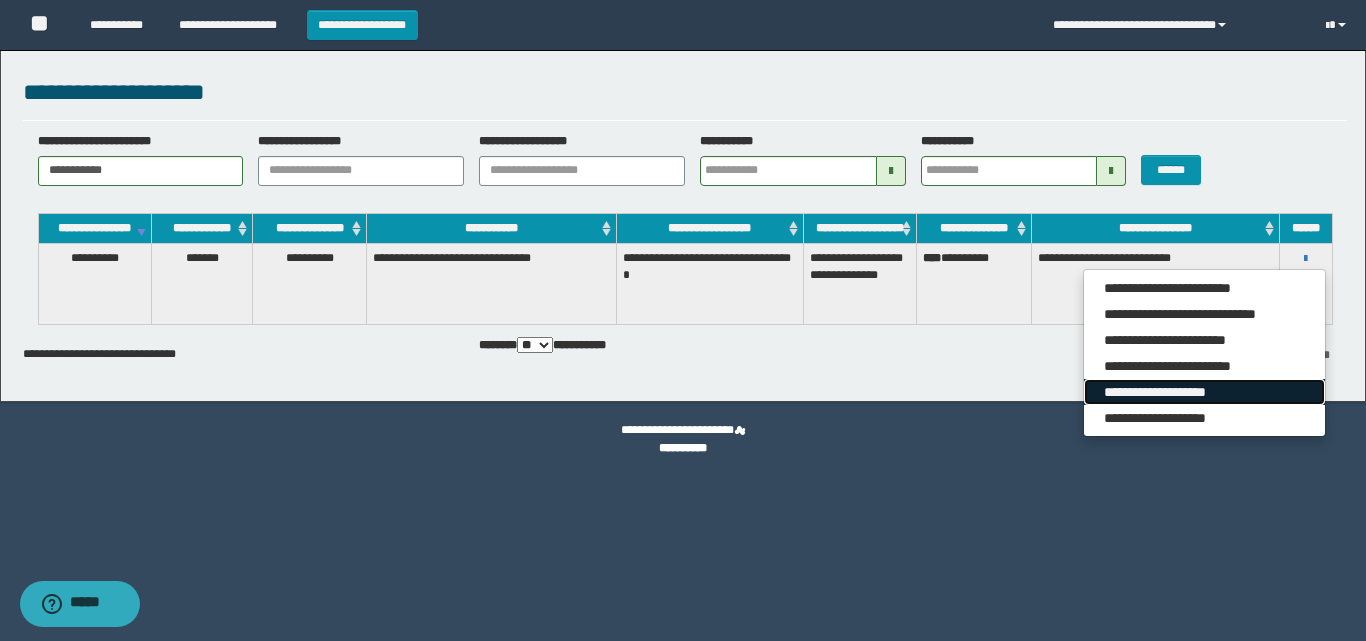 click on "**********" at bounding box center [1204, 392] 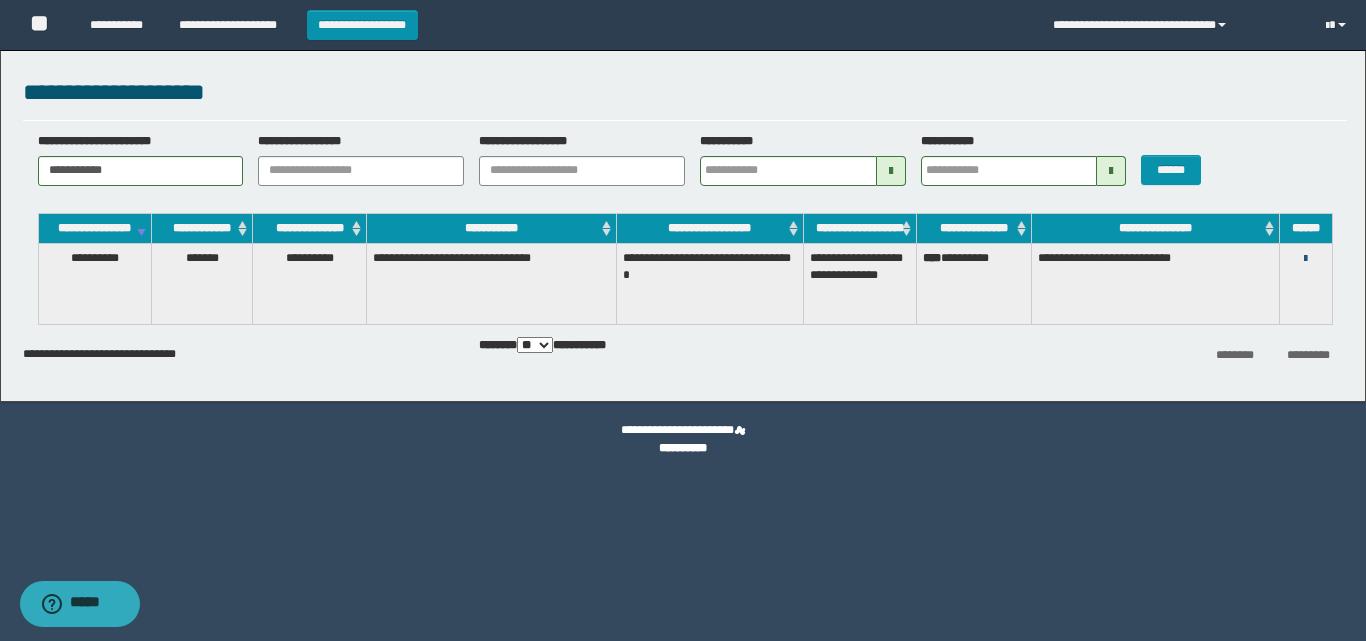 click at bounding box center (1305, 259) 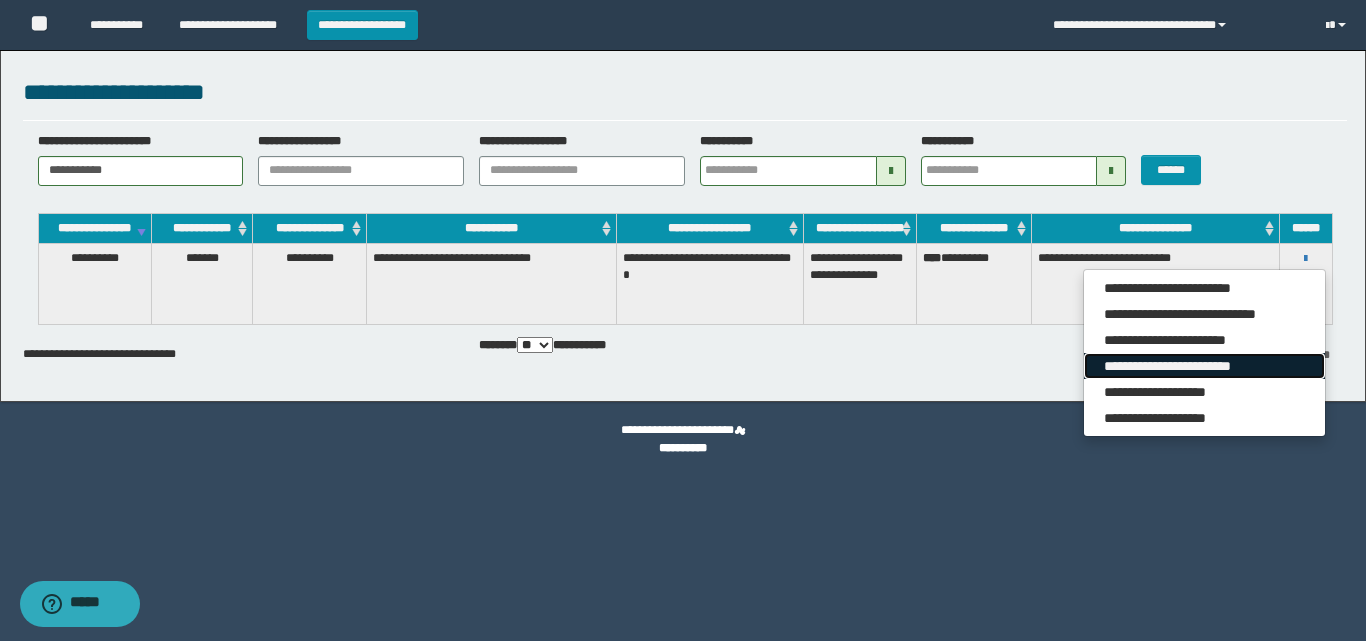 click on "**********" at bounding box center [1204, 366] 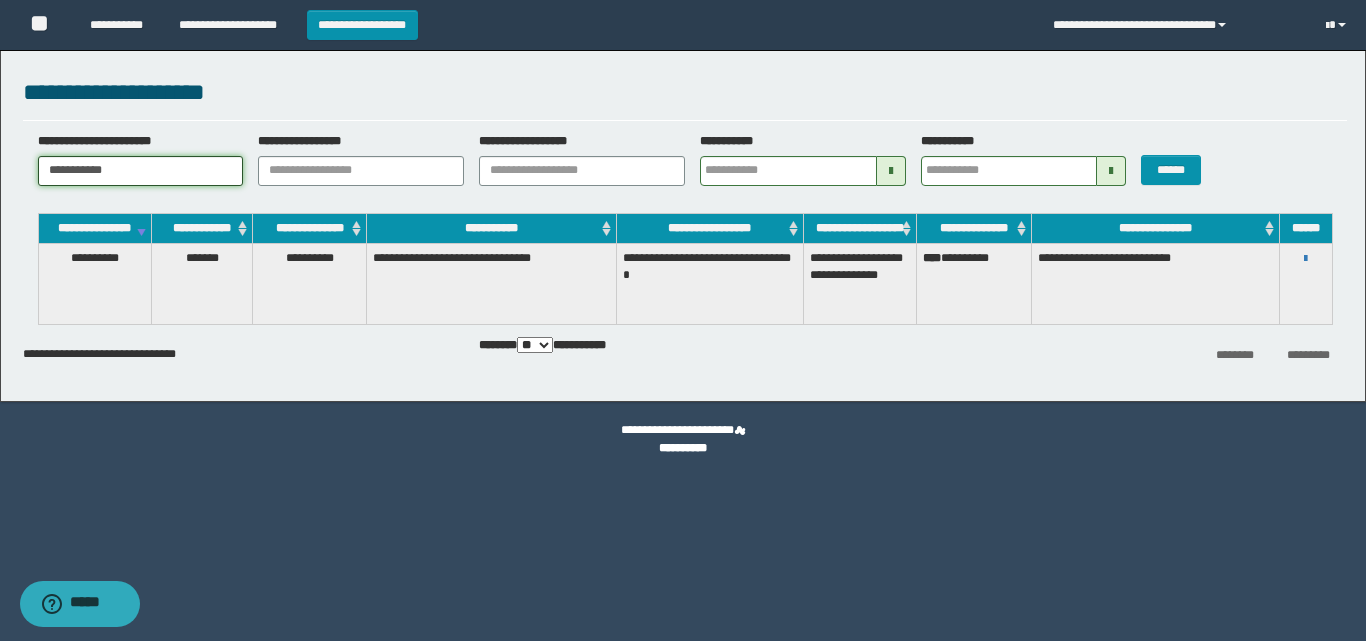 drag, startPoint x: 207, startPoint y: 179, endPoint x: 0, endPoint y: 151, distance: 208.88513 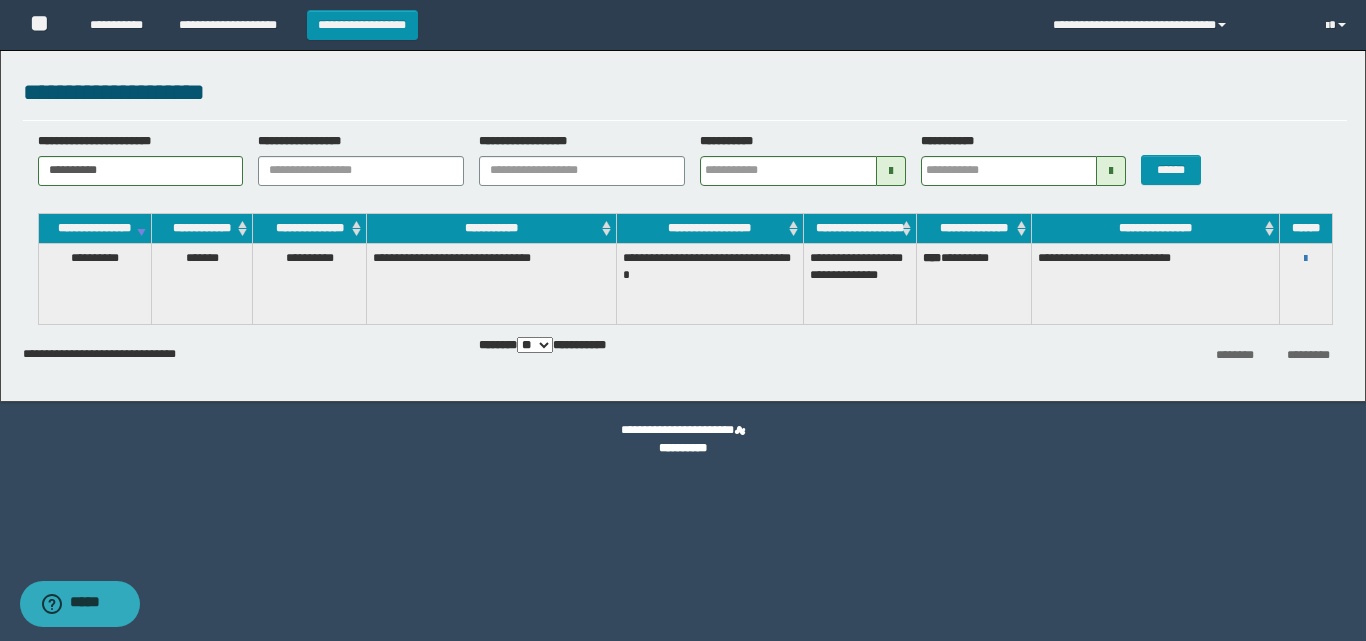 click on "**********" at bounding box center (685, 166) 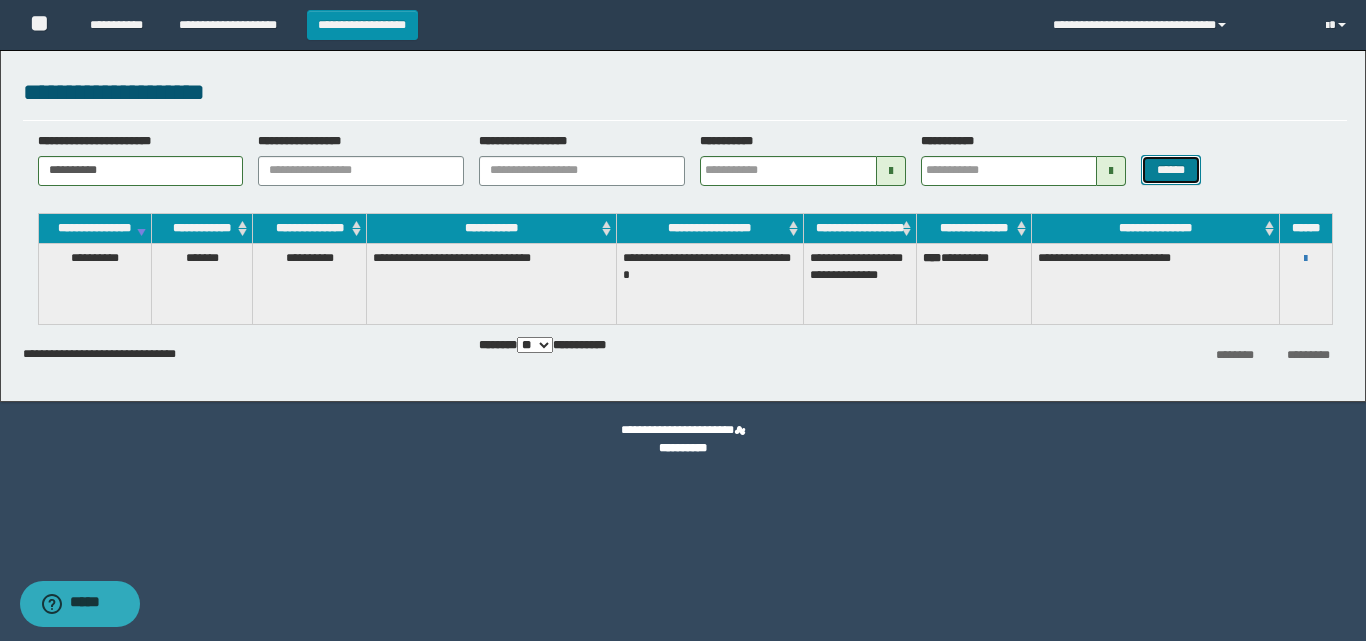 click on "******" at bounding box center [1170, 170] 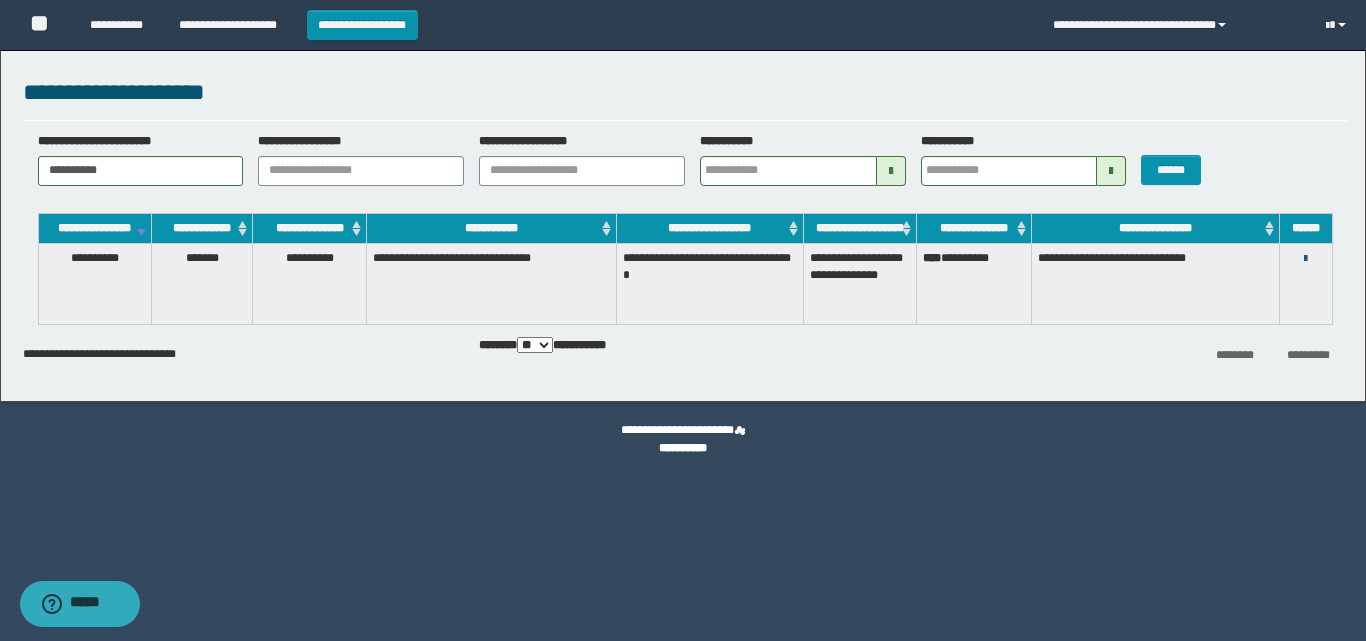 click at bounding box center [1305, 259] 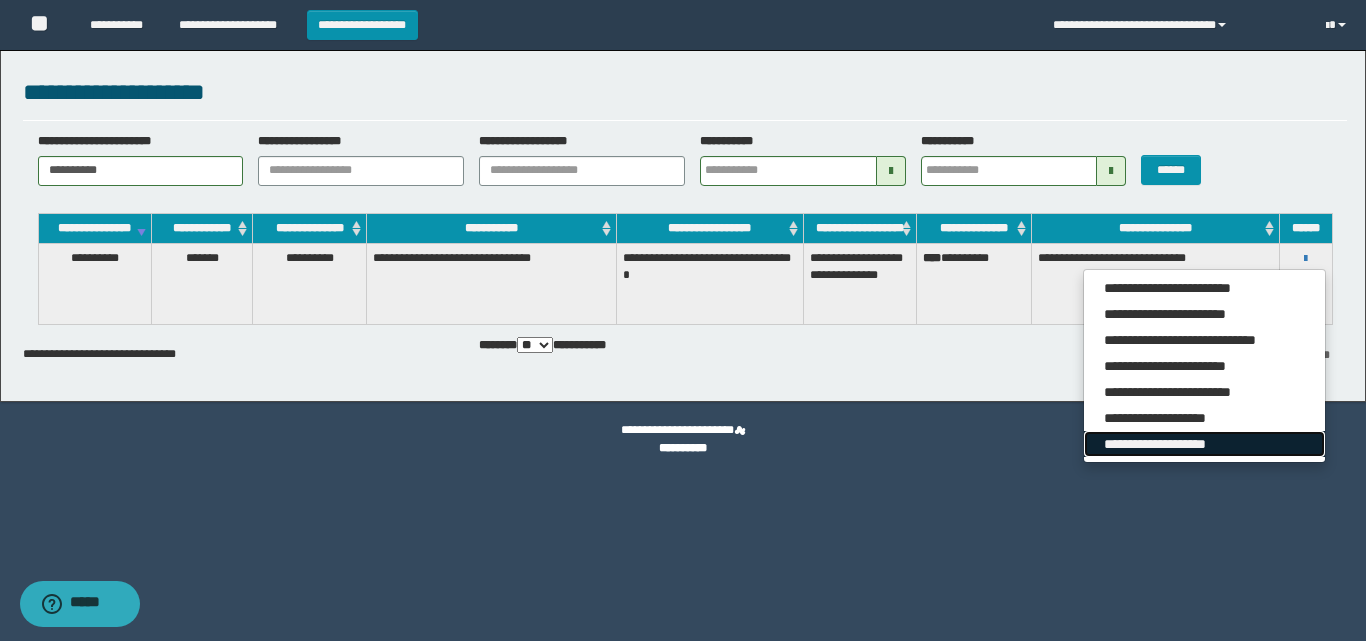 click on "**********" at bounding box center (1204, 444) 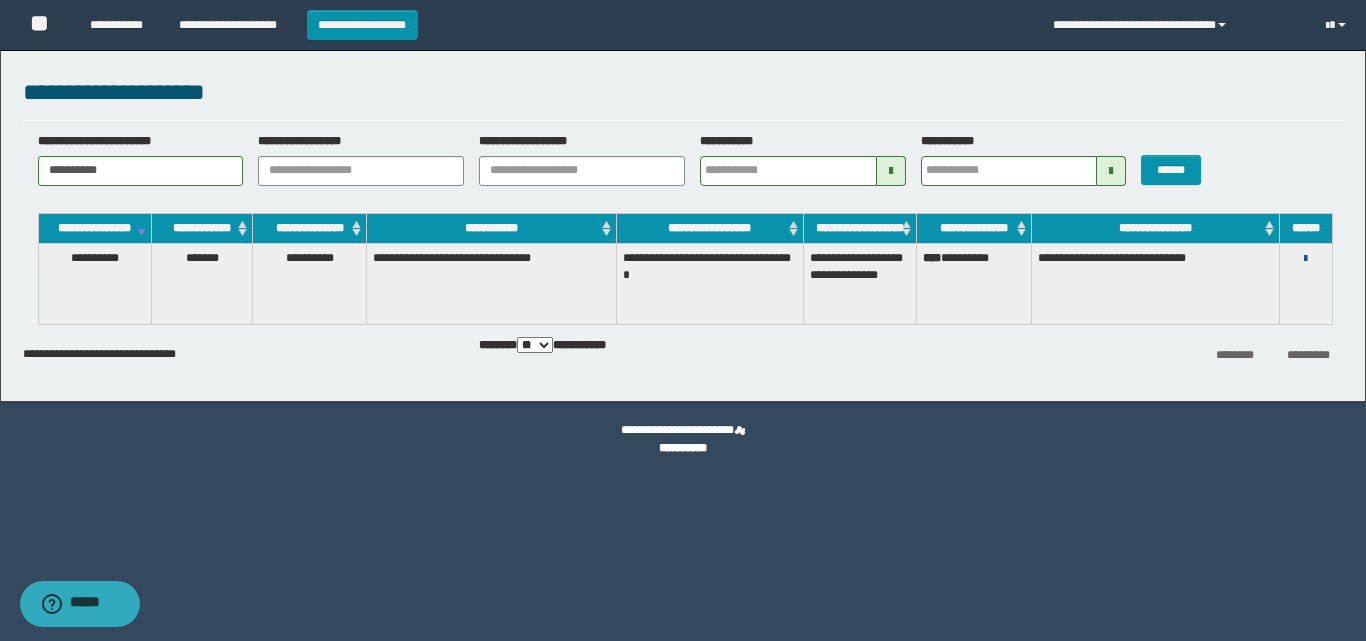 click at bounding box center (1305, 259) 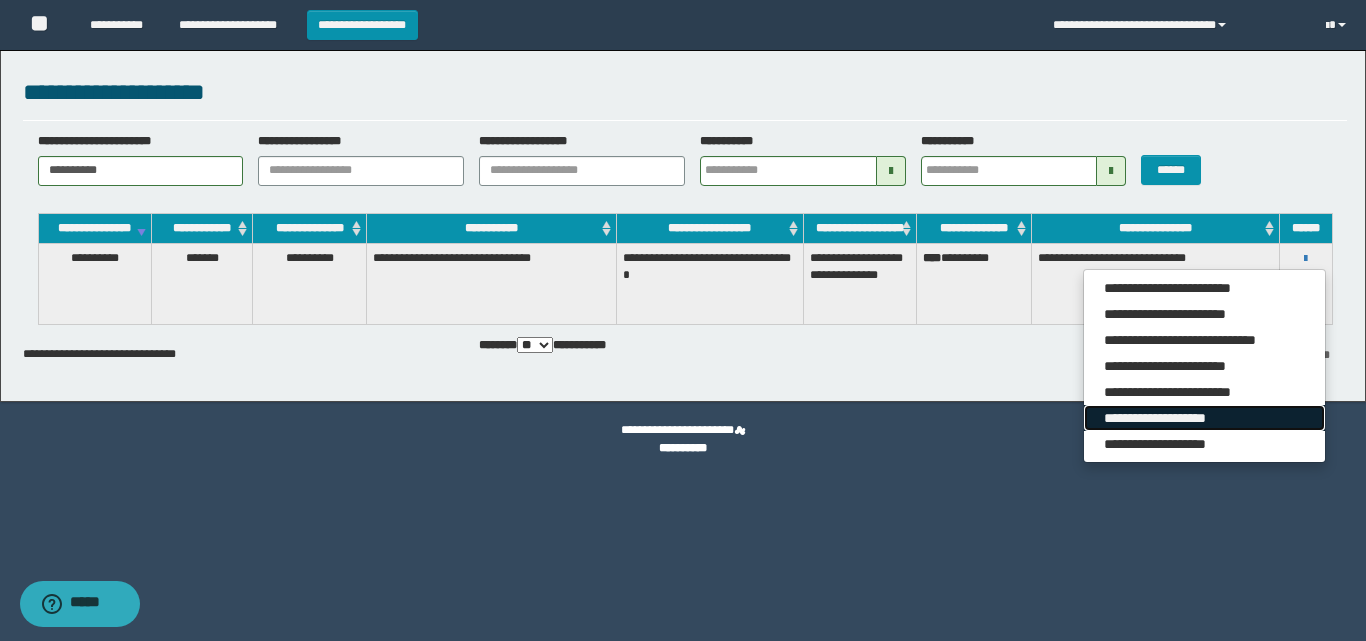 click on "**********" at bounding box center (1204, 418) 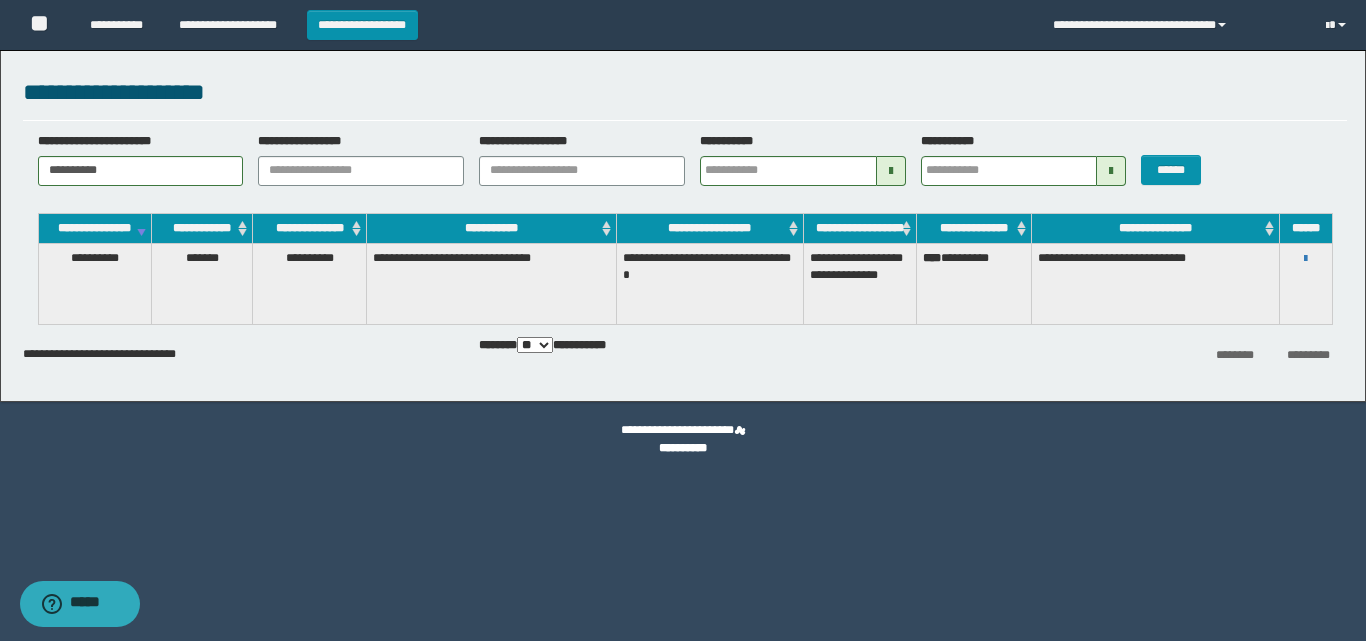 click on "**********" at bounding box center (1306, 258) 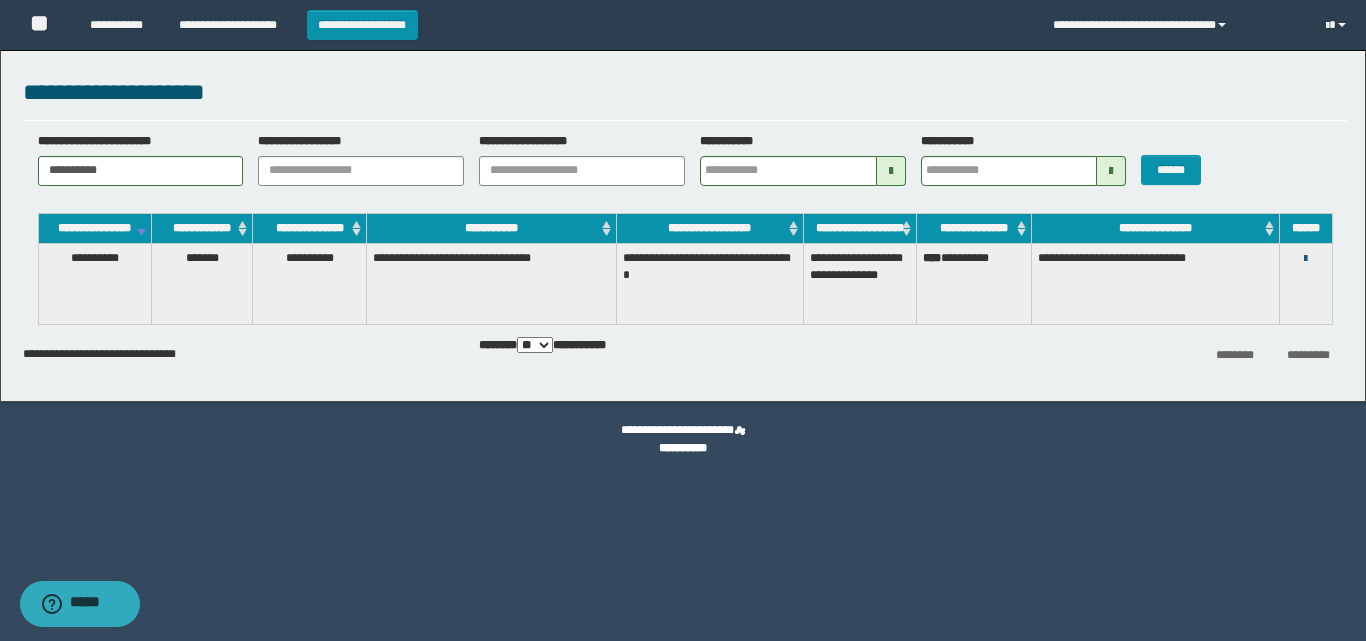 click at bounding box center (1305, 259) 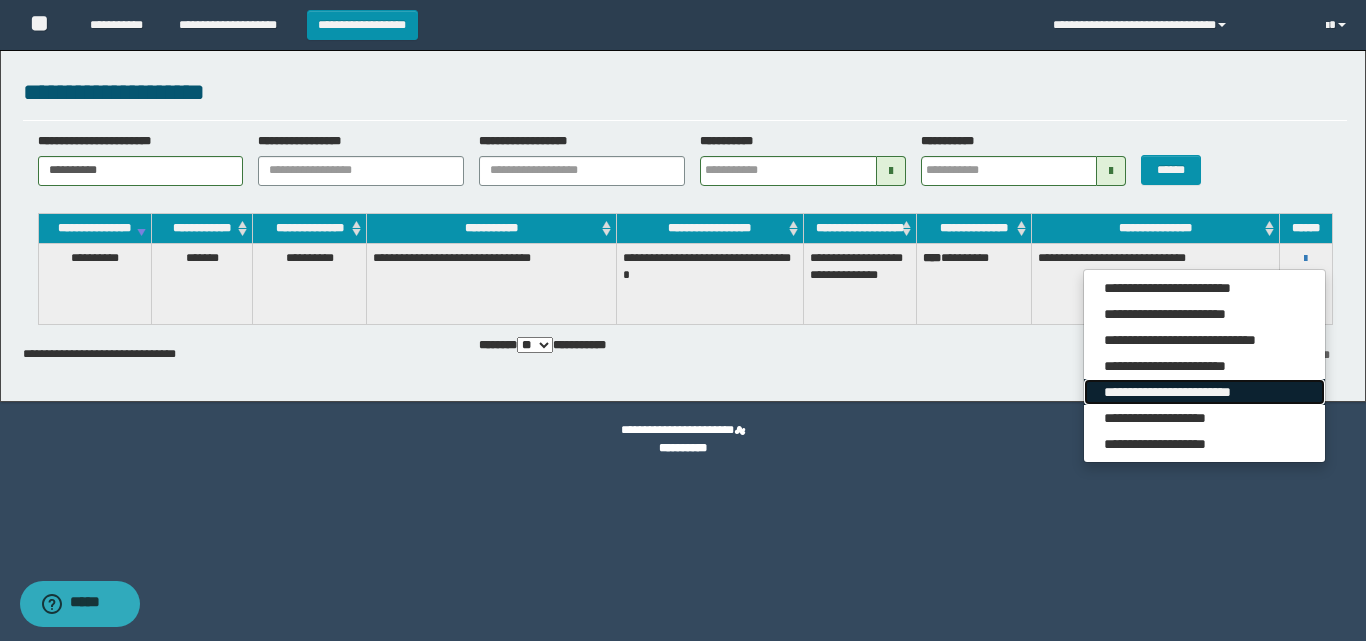 click on "**********" at bounding box center (1204, 392) 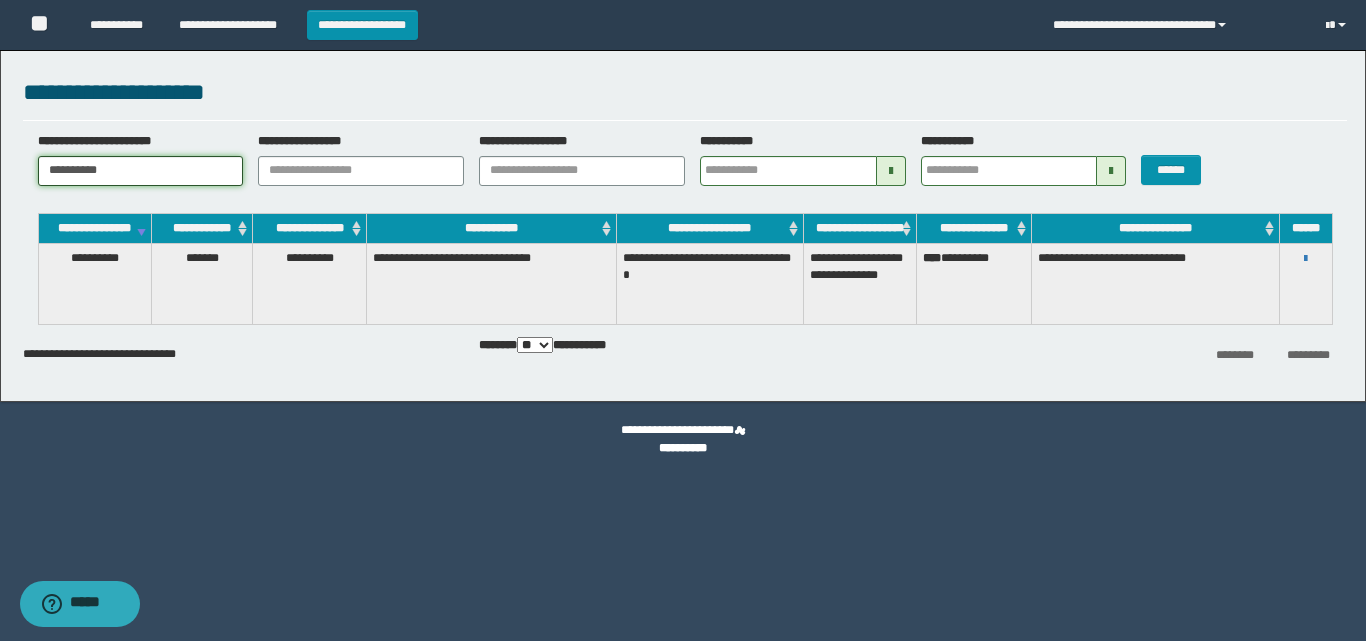 drag, startPoint x: 174, startPoint y: 174, endPoint x: 84, endPoint y: 182, distance: 90.35486 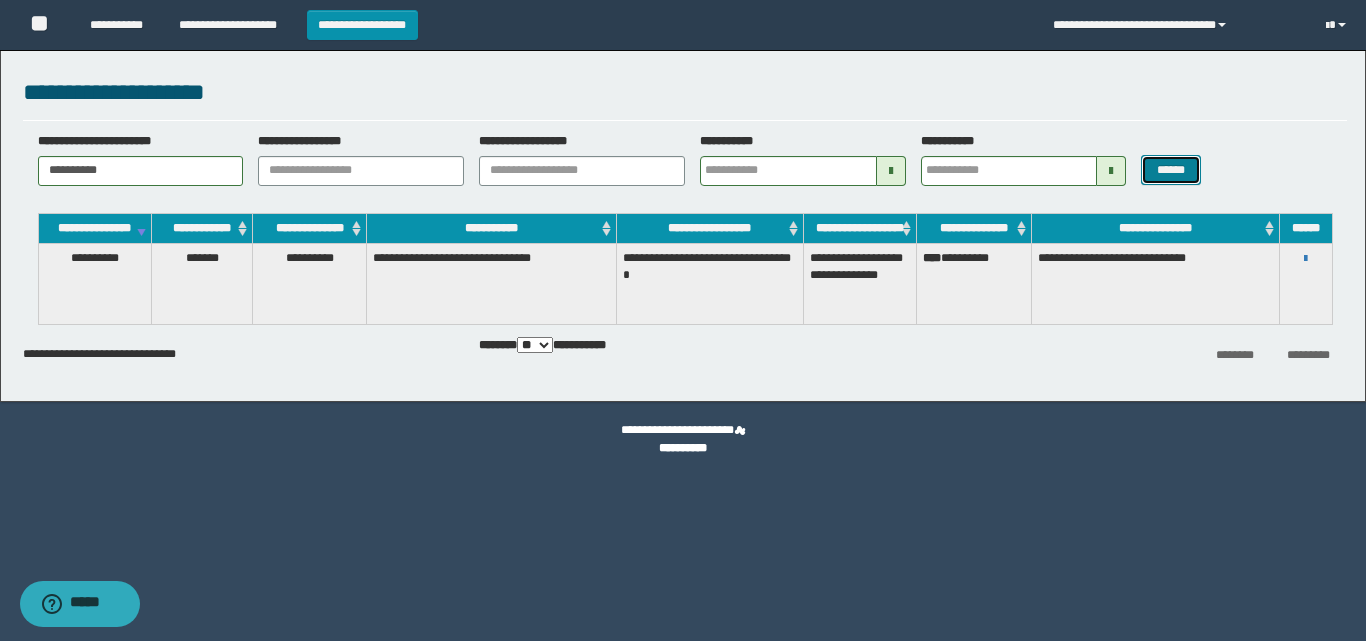click on "******" at bounding box center (1170, 170) 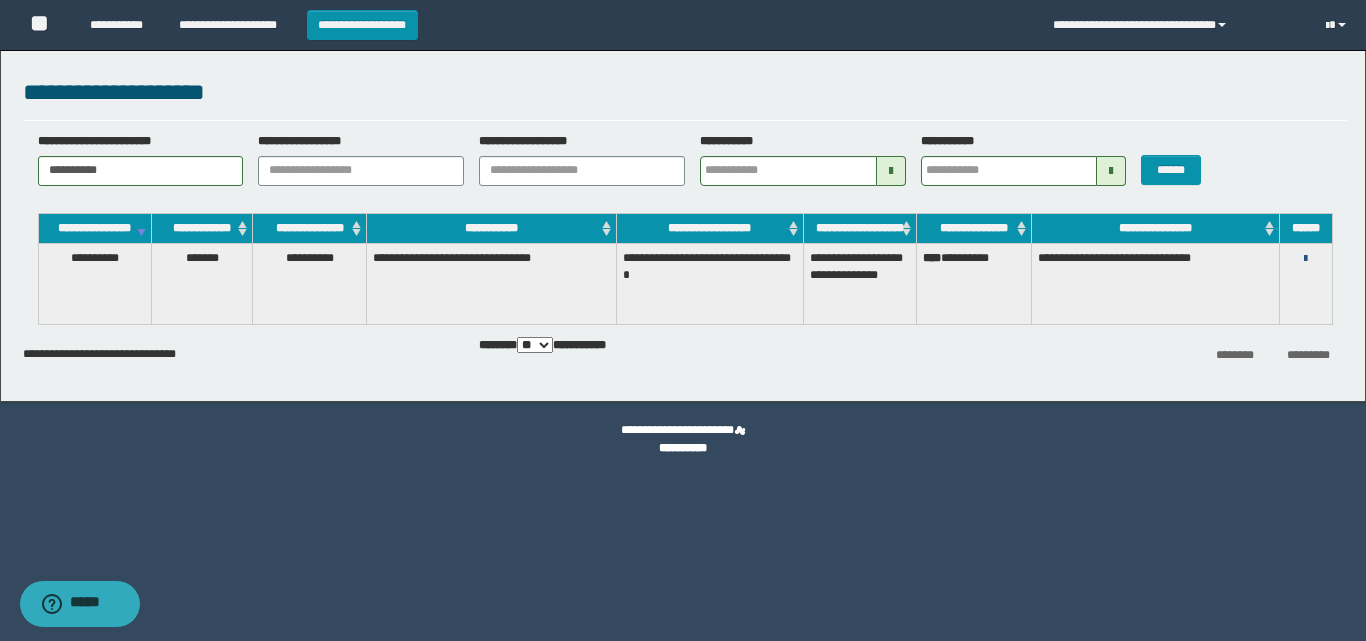 click at bounding box center (1305, 259) 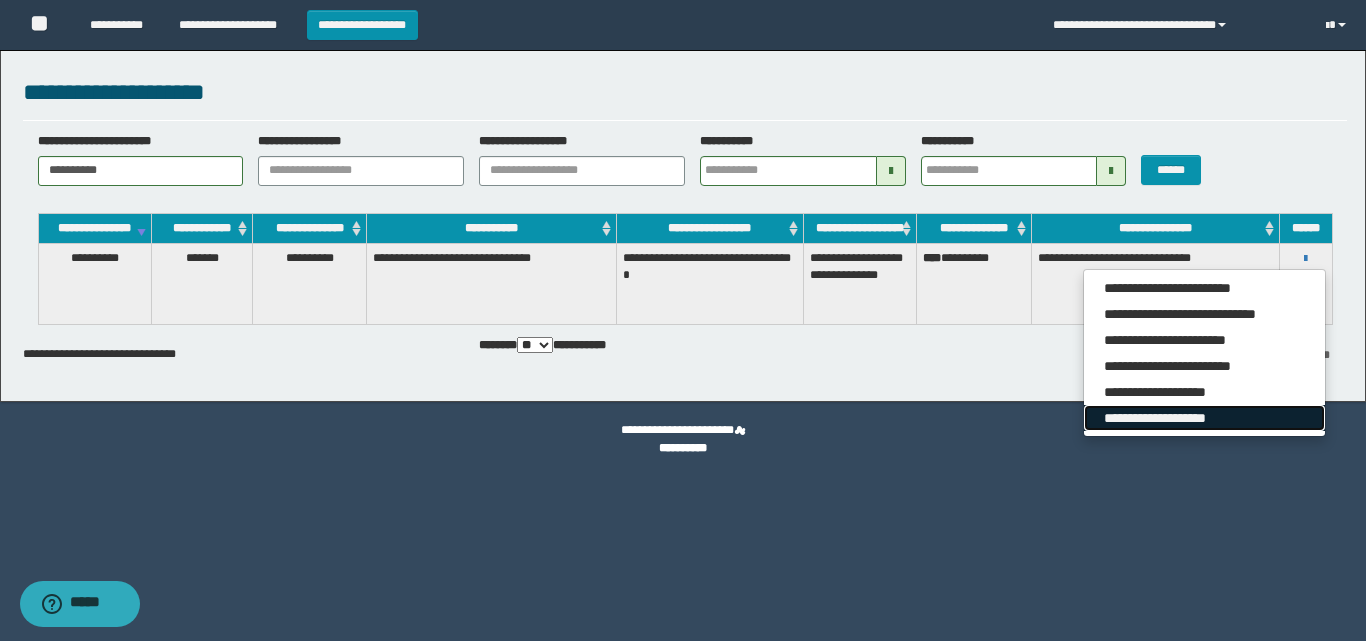 click on "**********" at bounding box center [1204, 418] 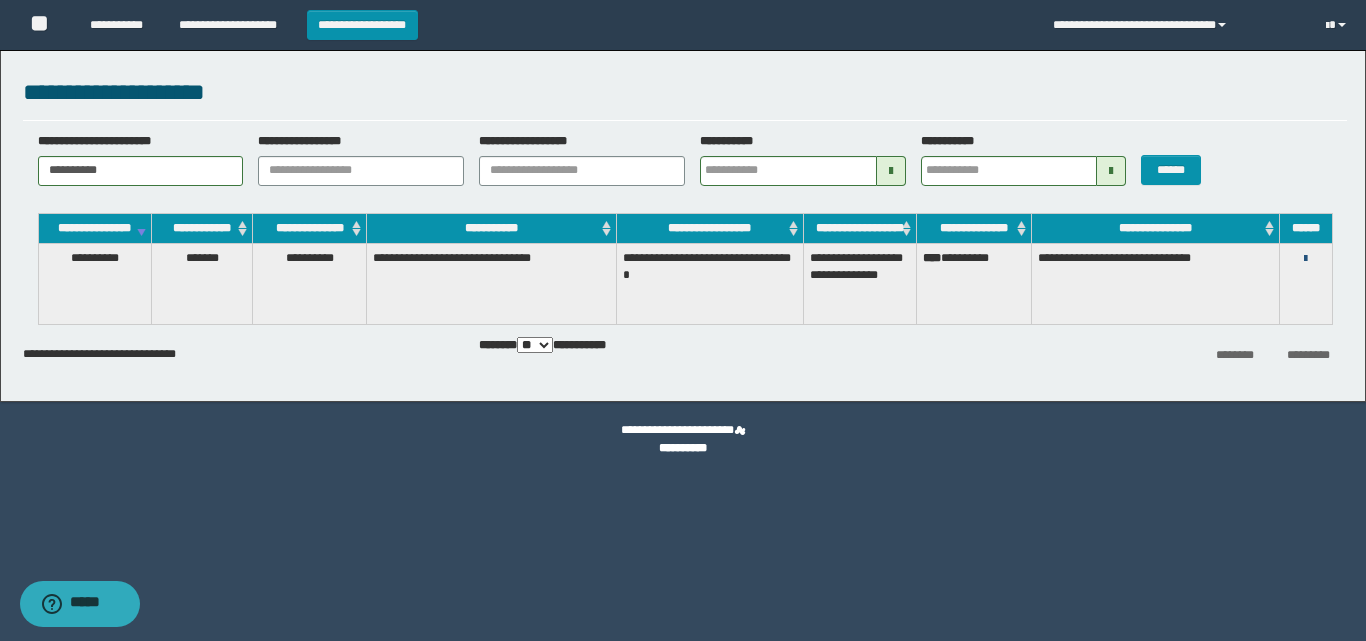 click at bounding box center (1305, 259) 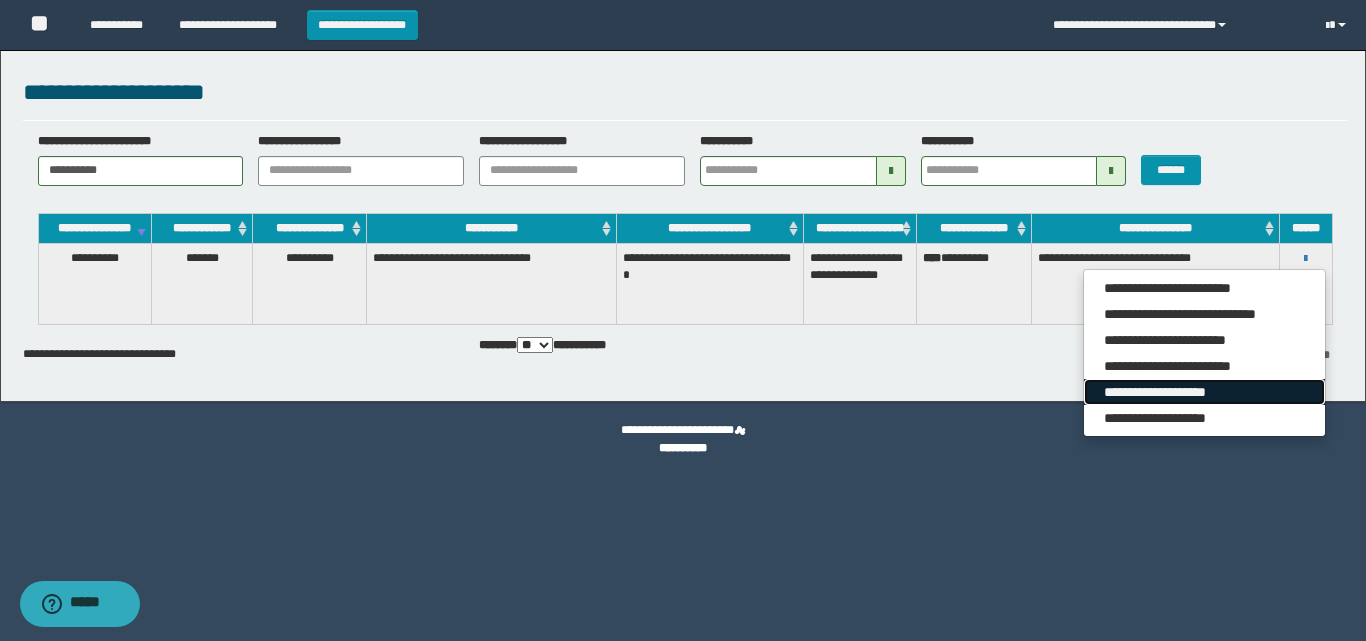 click on "**********" at bounding box center [1204, 392] 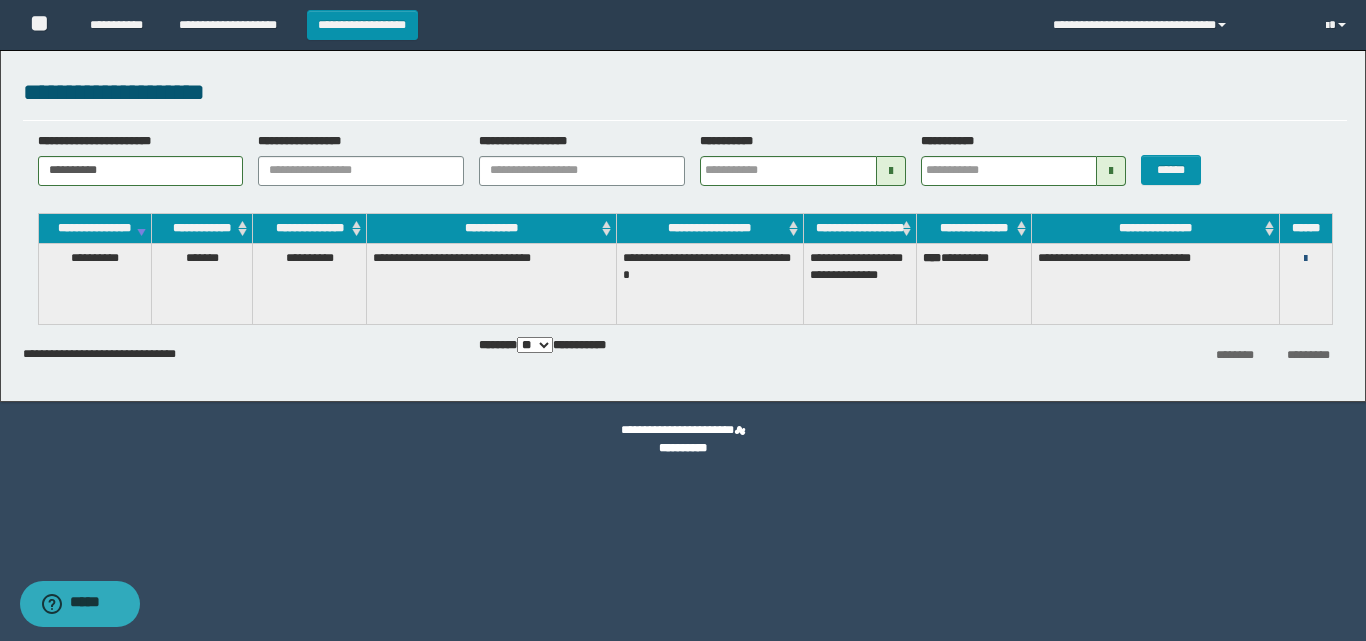 click at bounding box center [1305, 259] 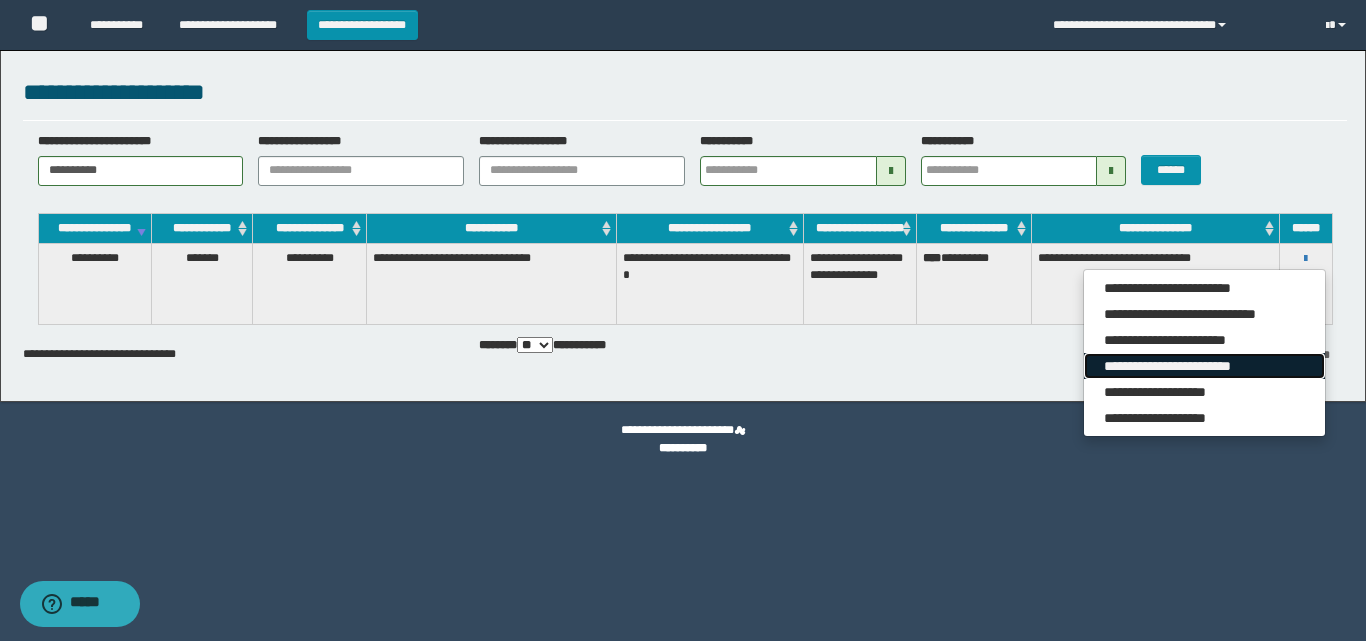 click on "**********" at bounding box center (1204, 366) 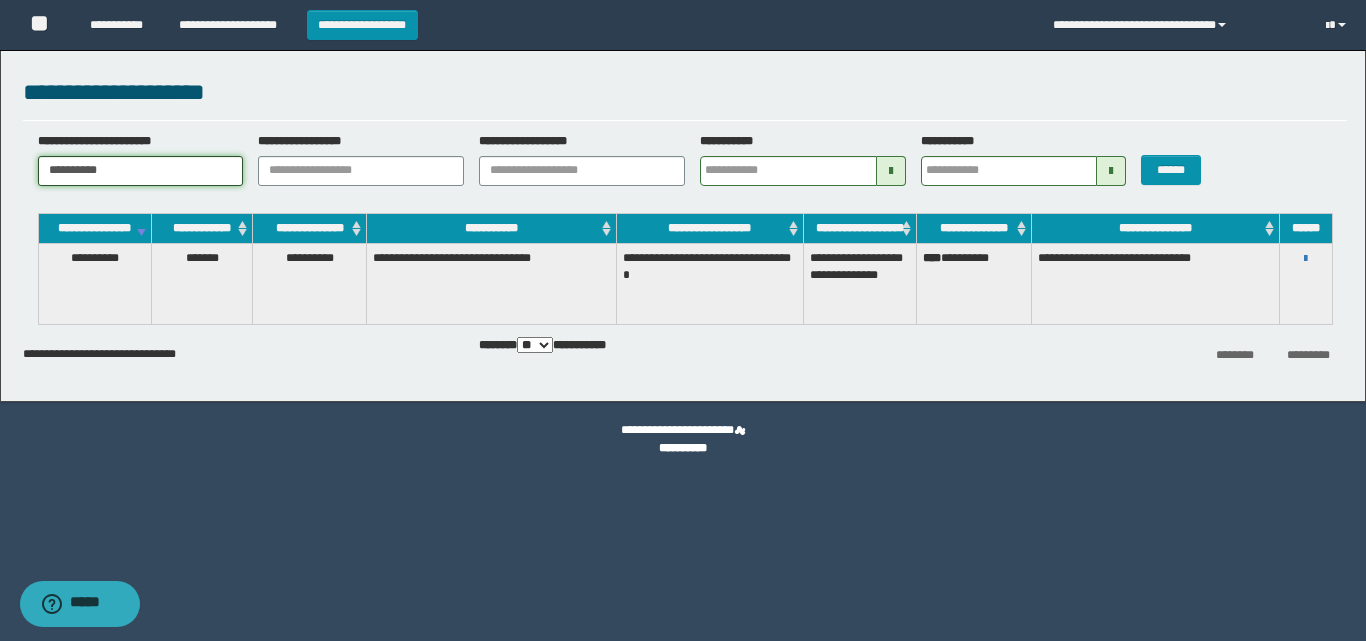 drag, startPoint x: 158, startPoint y: 165, endPoint x: 16, endPoint y: 195, distance: 145.13441 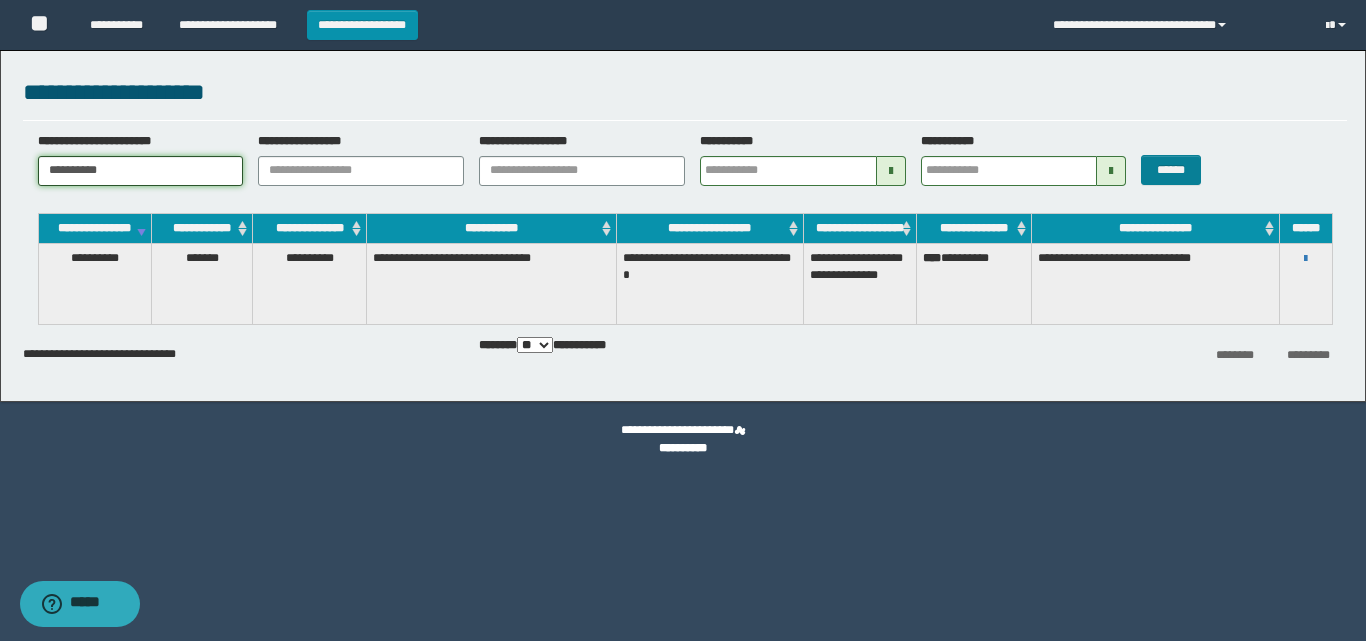 type on "**********" 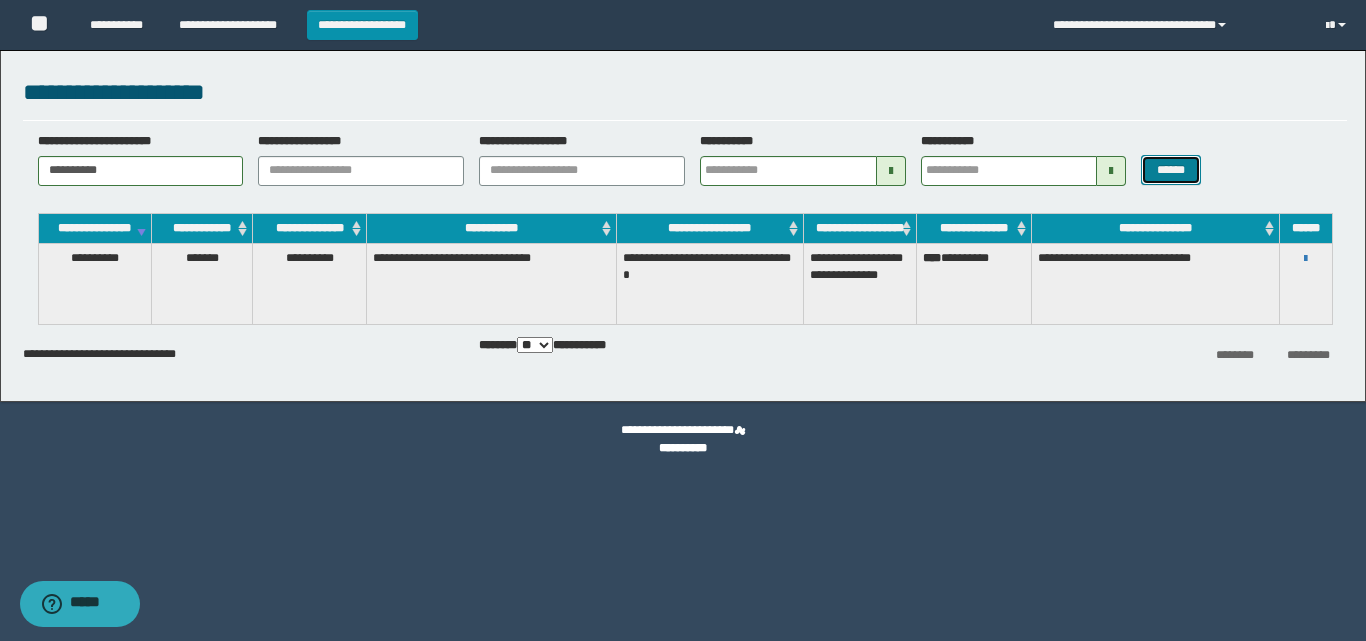 click on "******" at bounding box center (1170, 170) 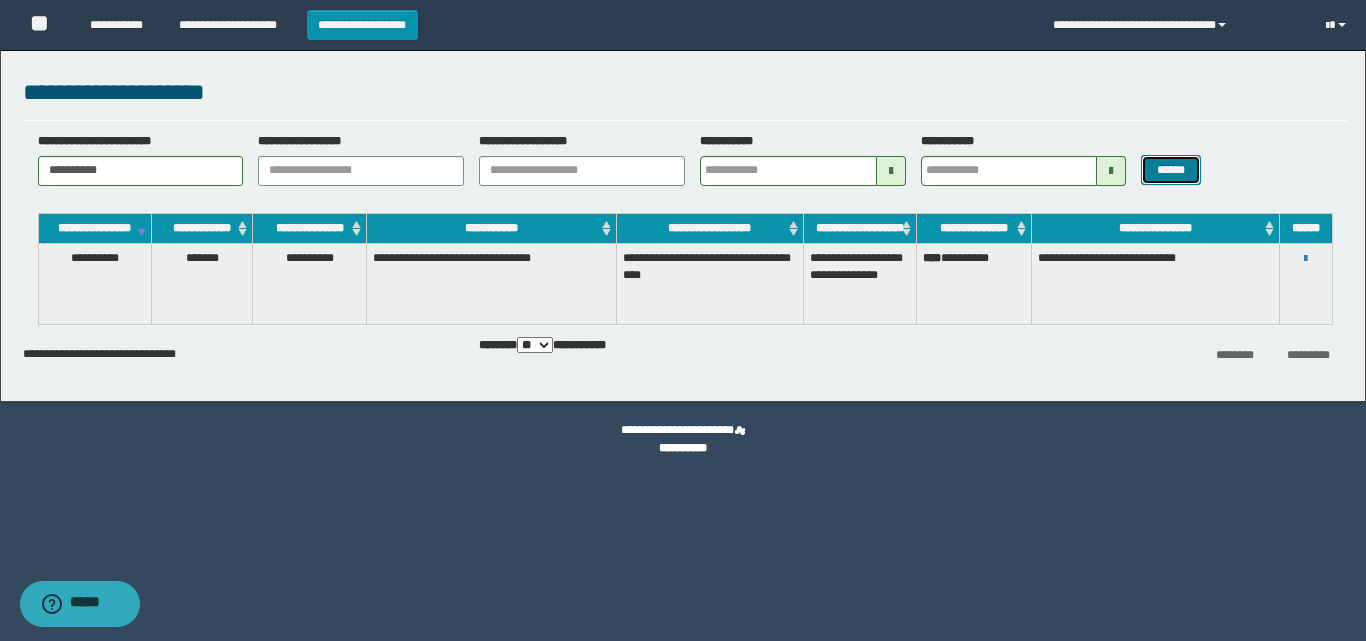 type 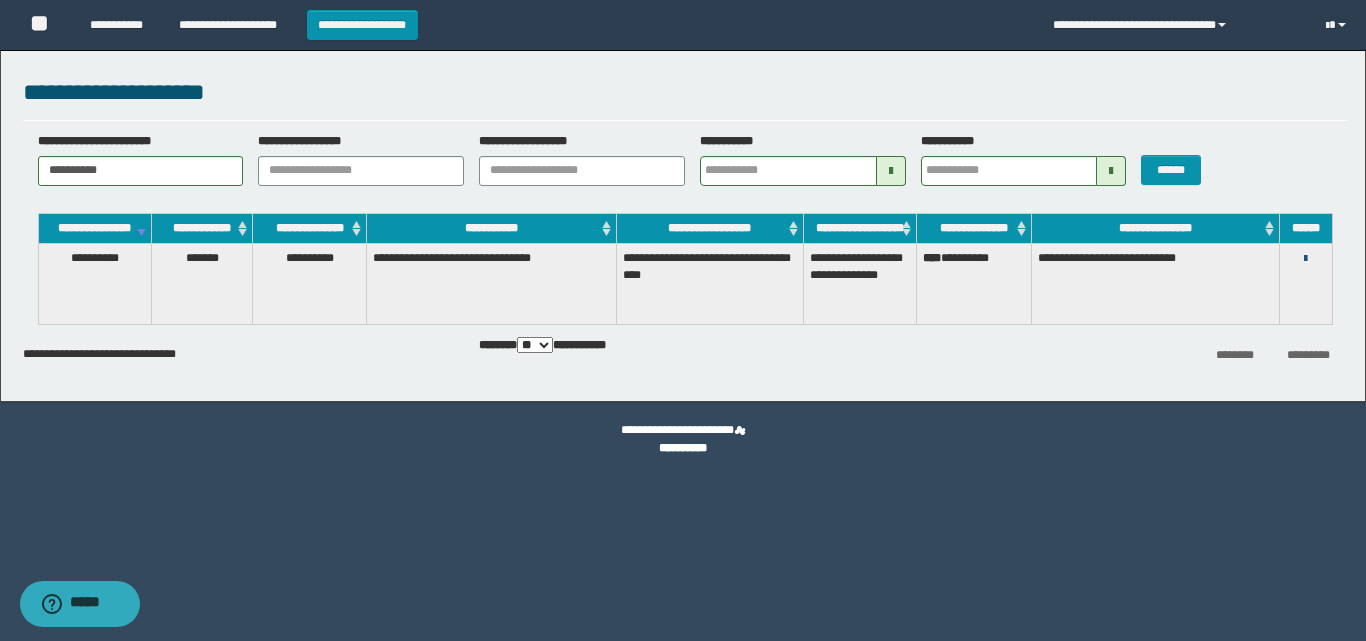 click at bounding box center [1305, 259] 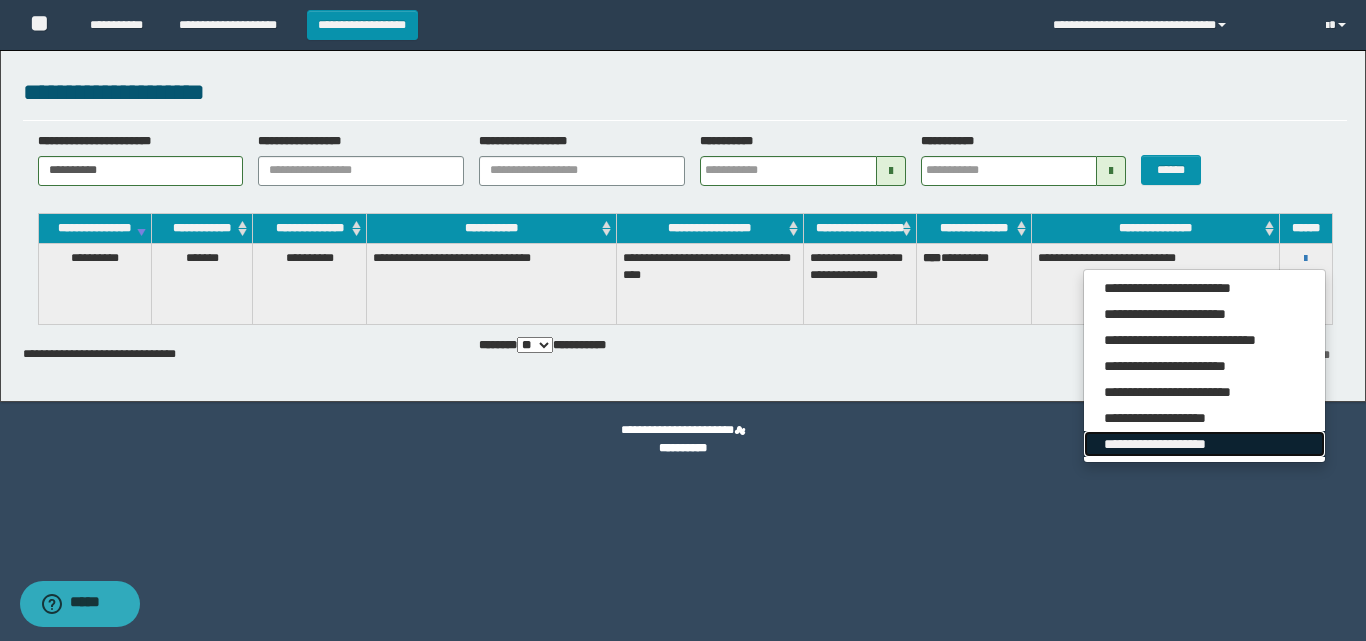click on "**********" at bounding box center [1204, 444] 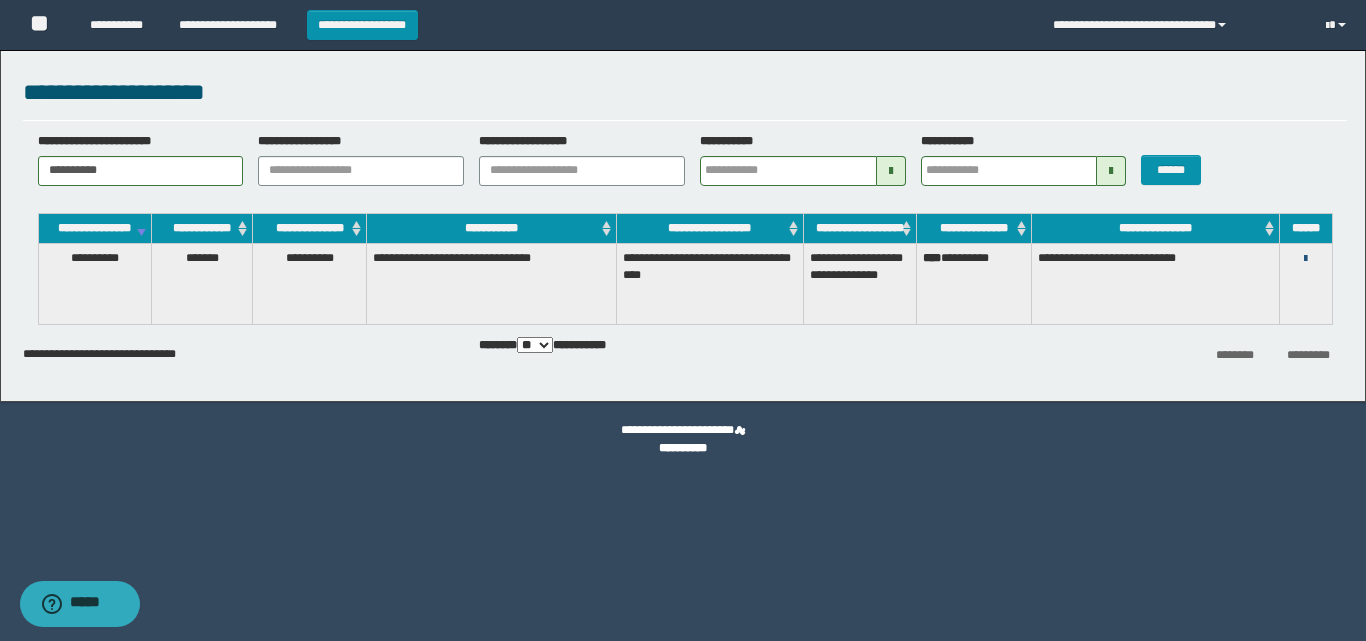 click at bounding box center (1305, 259) 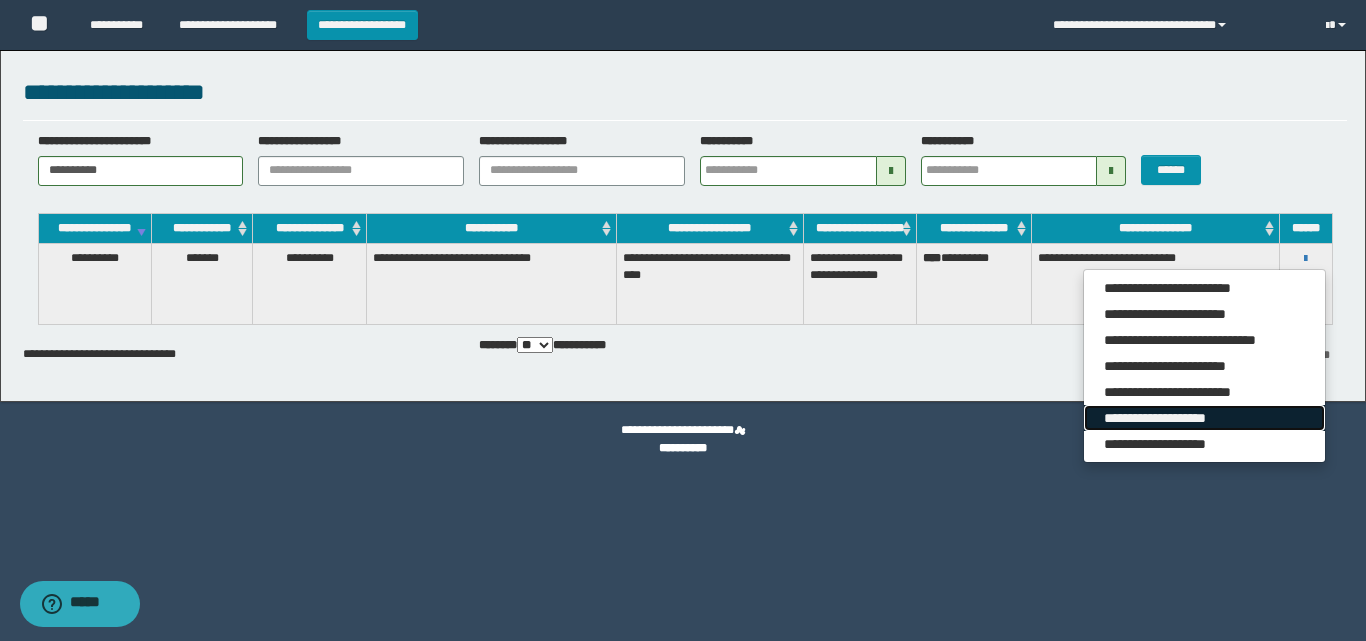 click on "**********" at bounding box center [1204, 418] 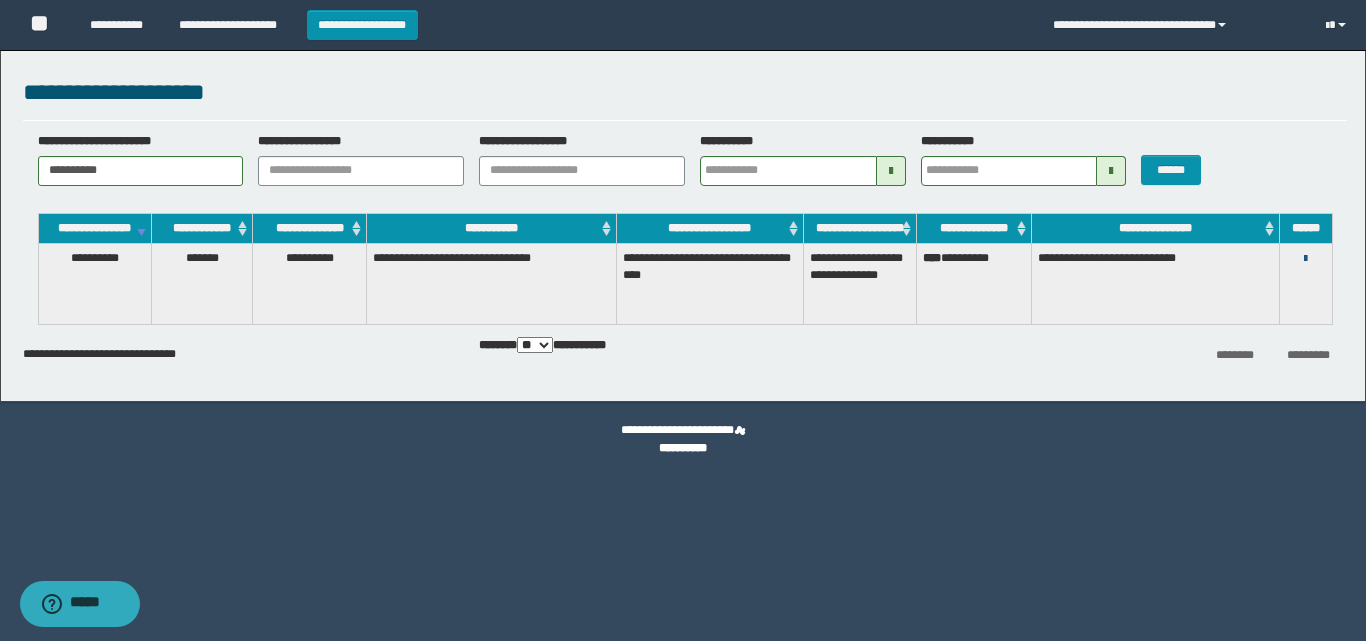 click at bounding box center (1305, 259) 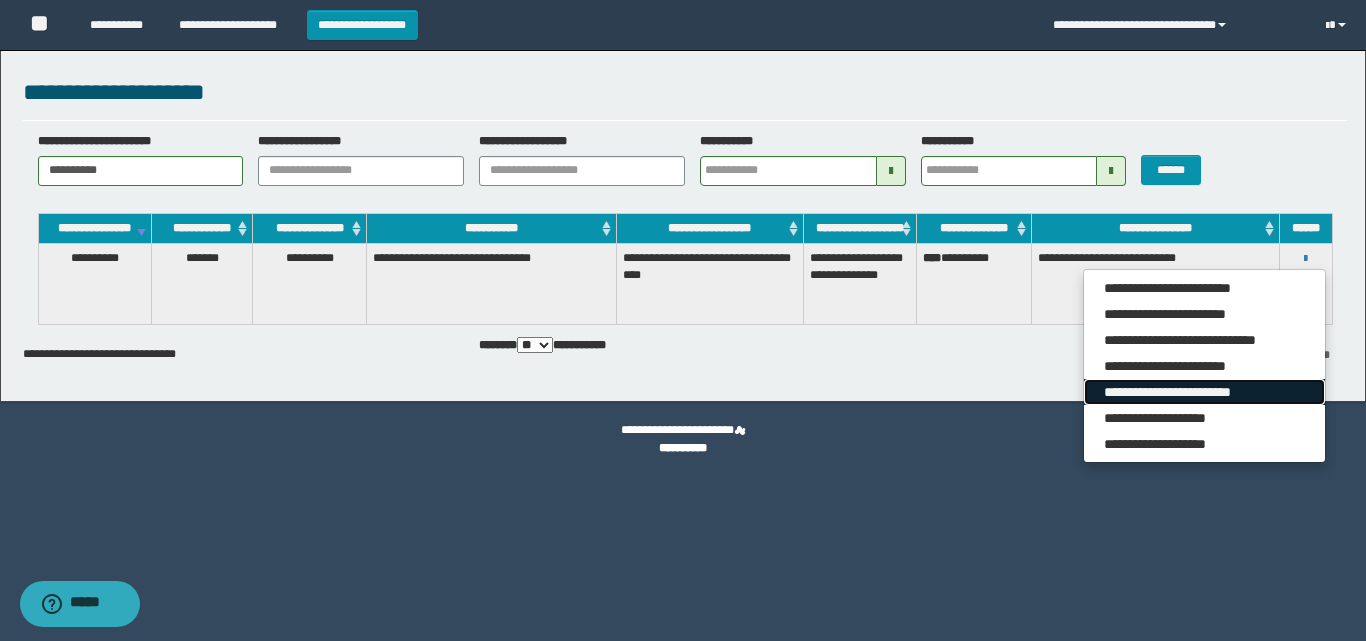 click on "**********" at bounding box center (1204, 392) 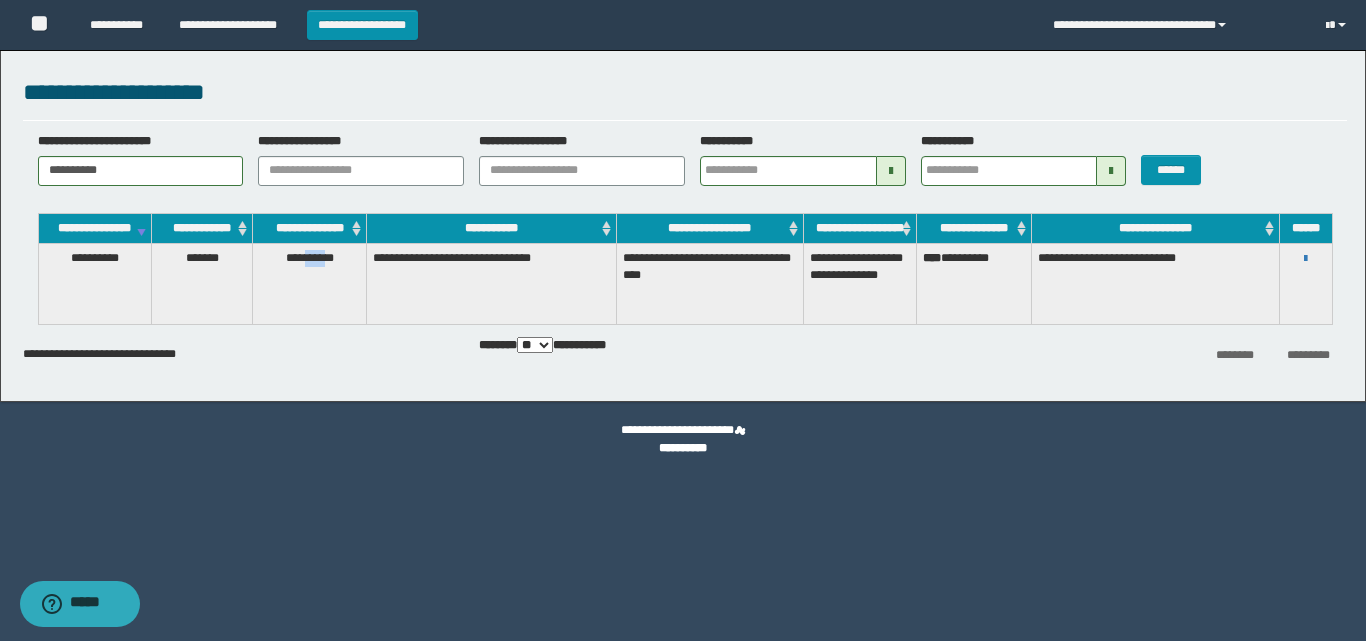 drag, startPoint x: 300, startPoint y: 269, endPoint x: 329, endPoint y: 277, distance: 30.083218 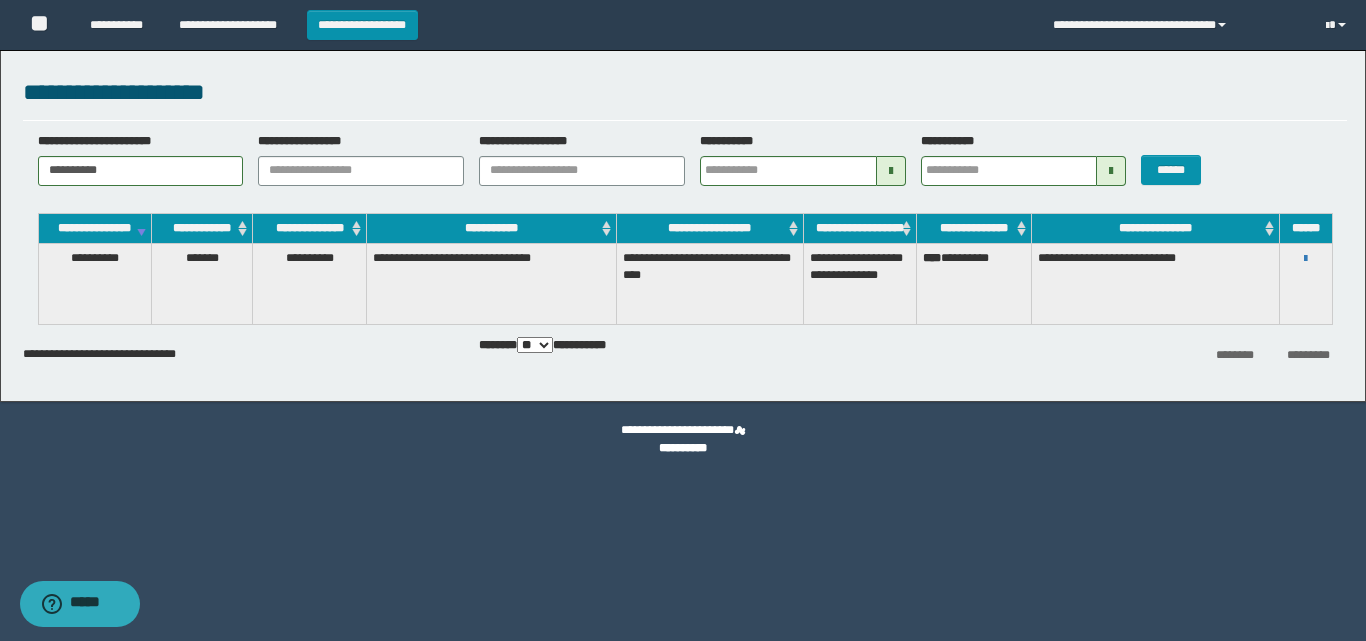 click on "**********" at bounding box center [491, 284] 